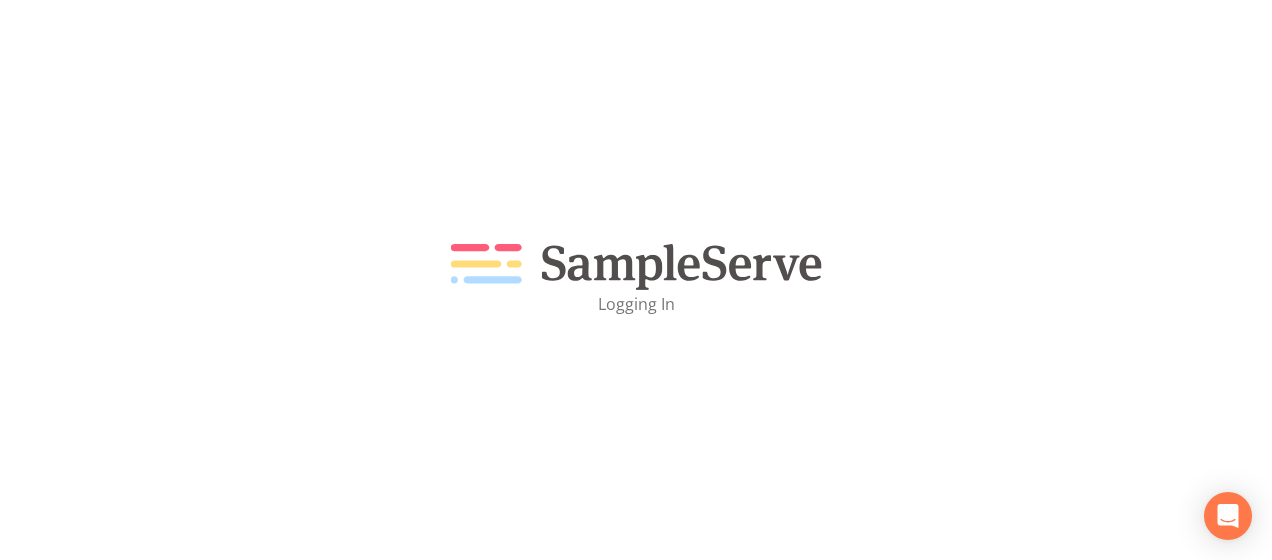 scroll, scrollTop: 0, scrollLeft: 0, axis: both 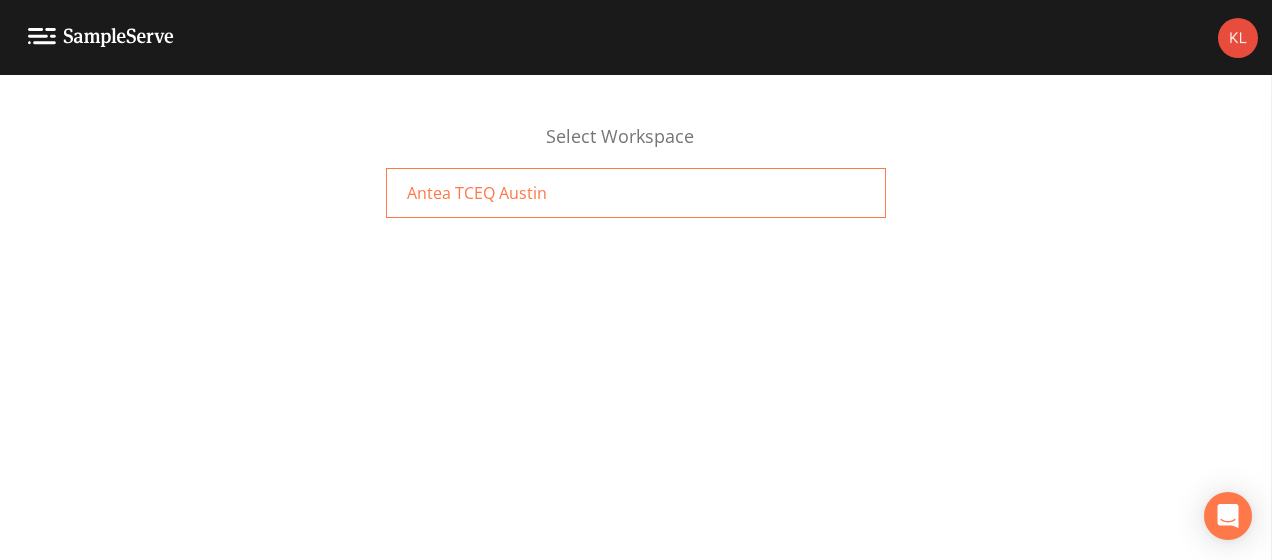 click on "Antea TCEQ Austin" at bounding box center (636, 193) 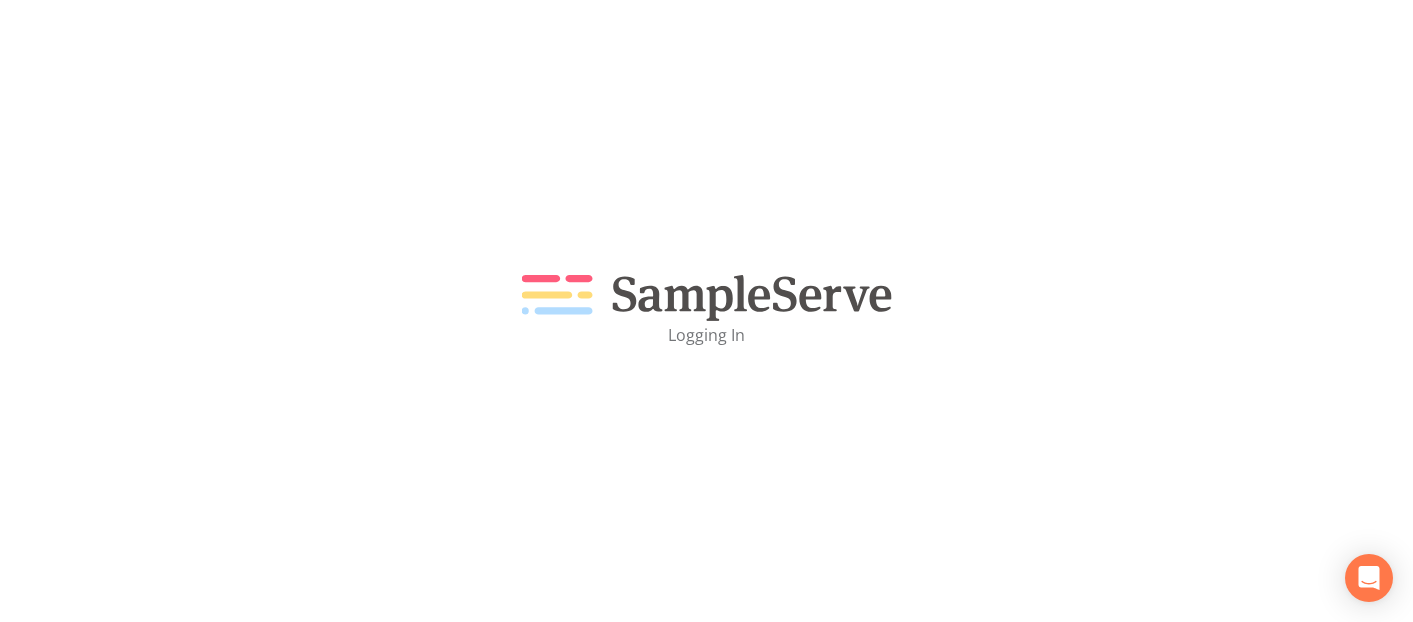 scroll, scrollTop: 0, scrollLeft: 0, axis: both 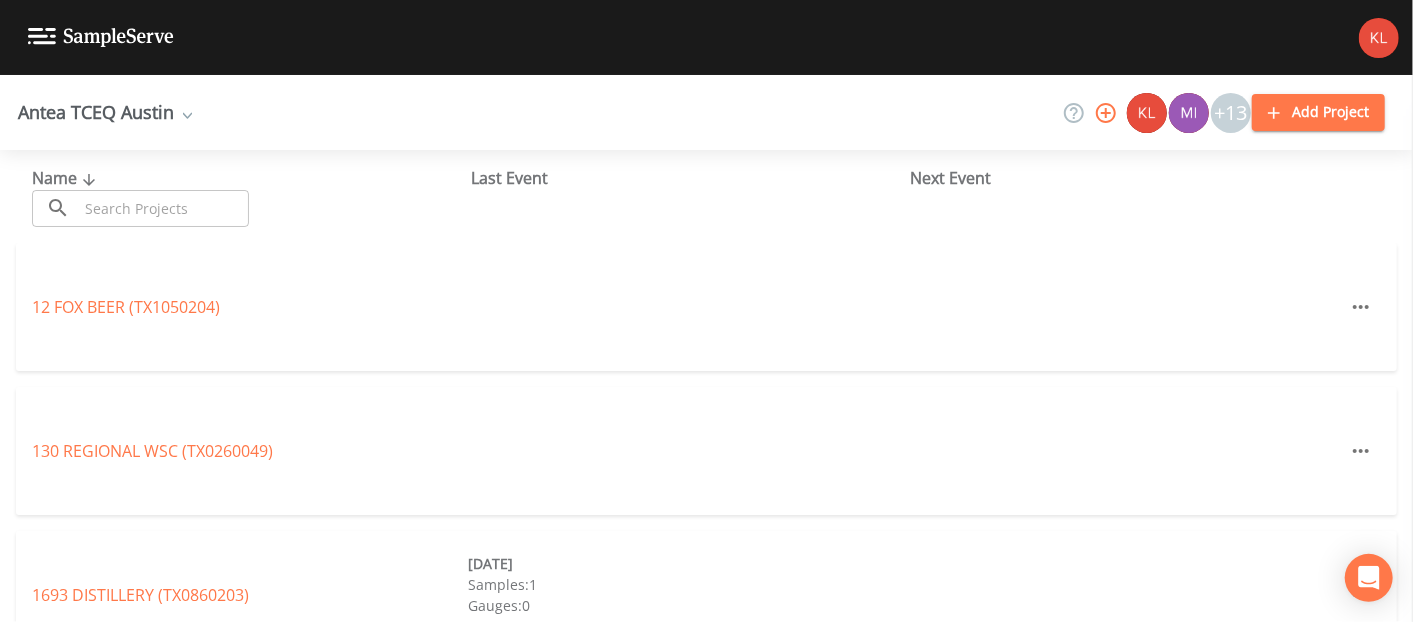 click at bounding box center [163, 208] 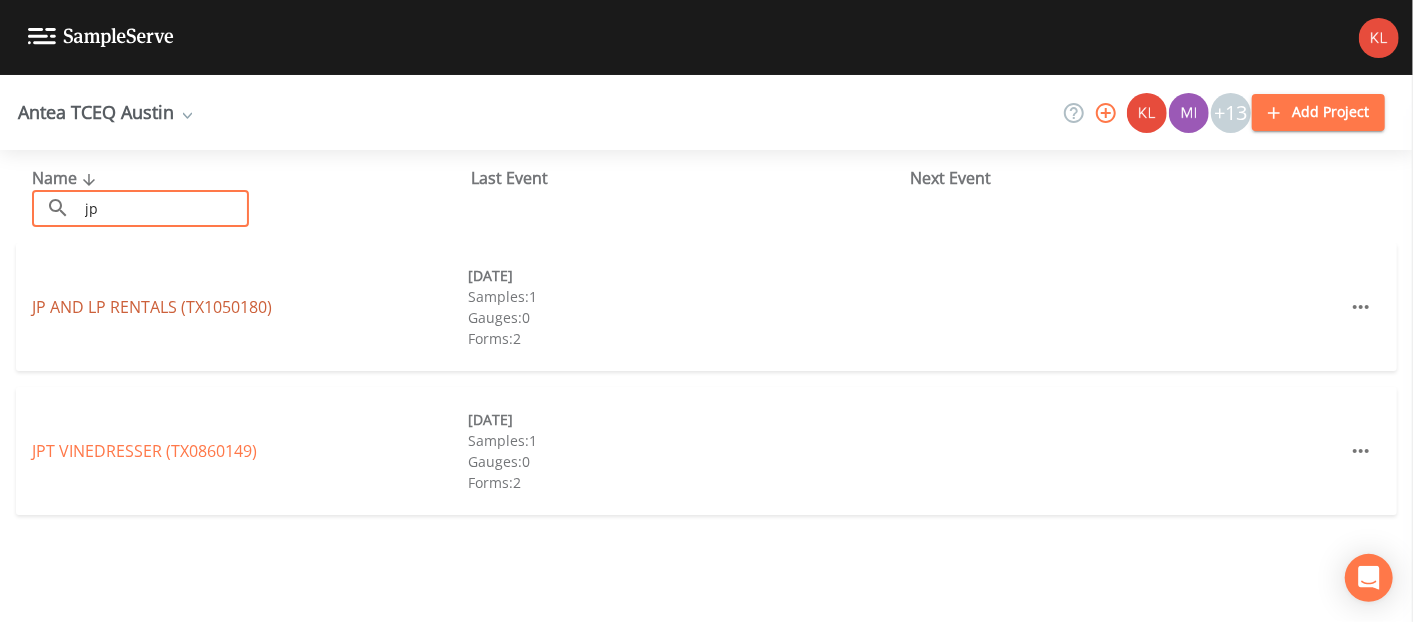 type on "jp" 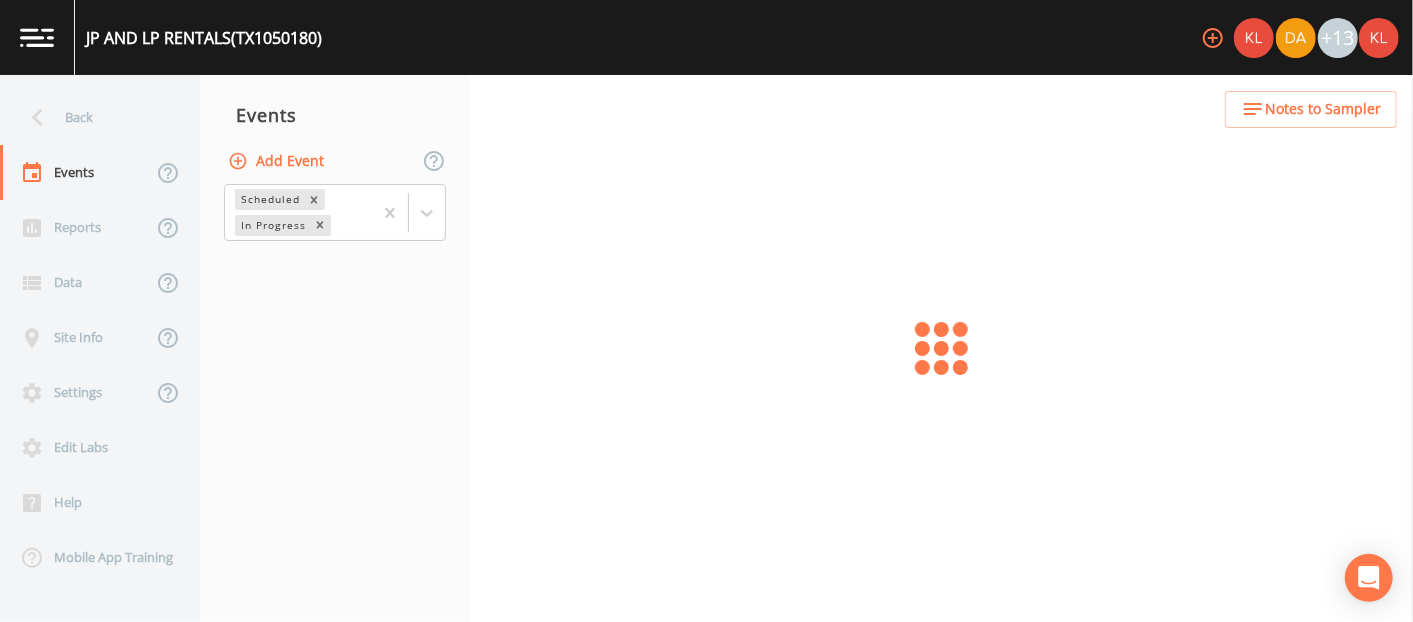 click on "Add Event" at bounding box center [278, 161] 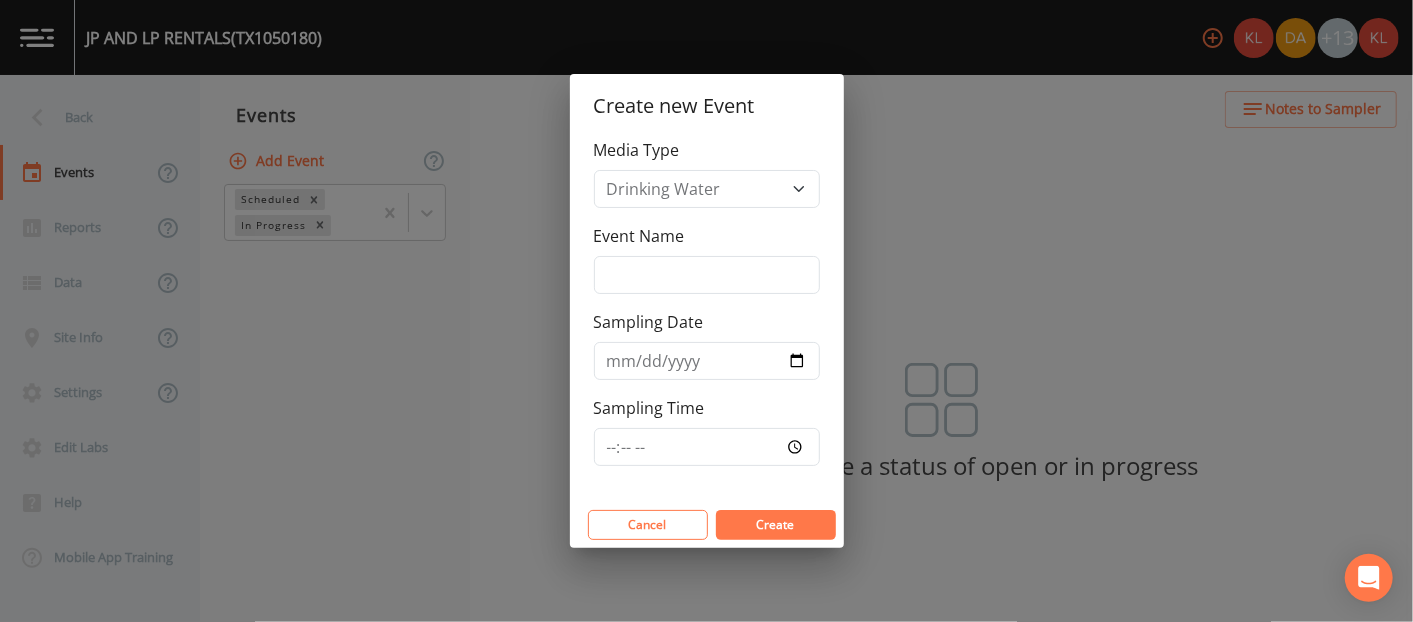 click on "Create new Event Media Type Drinking Water Event Name Sampling Date Sampling Time Cancel Create" at bounding box center [706, 311] 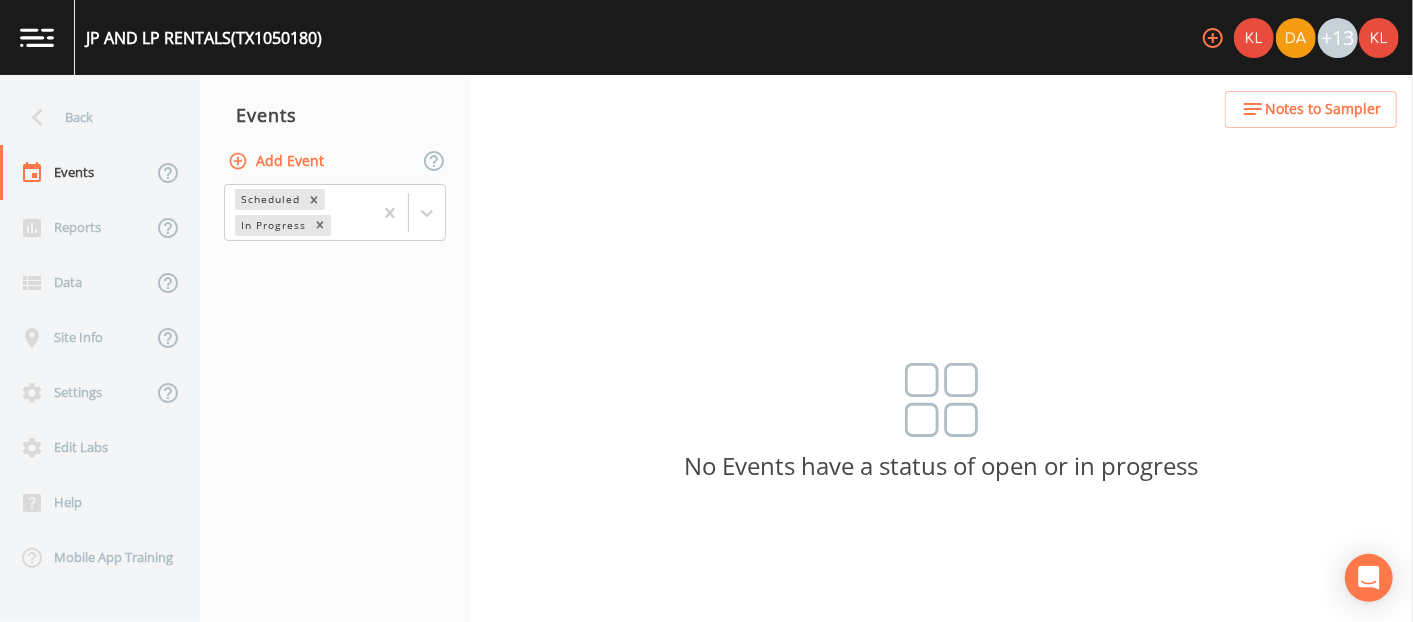 click on "Add Event" at bounding box center [278, 161] 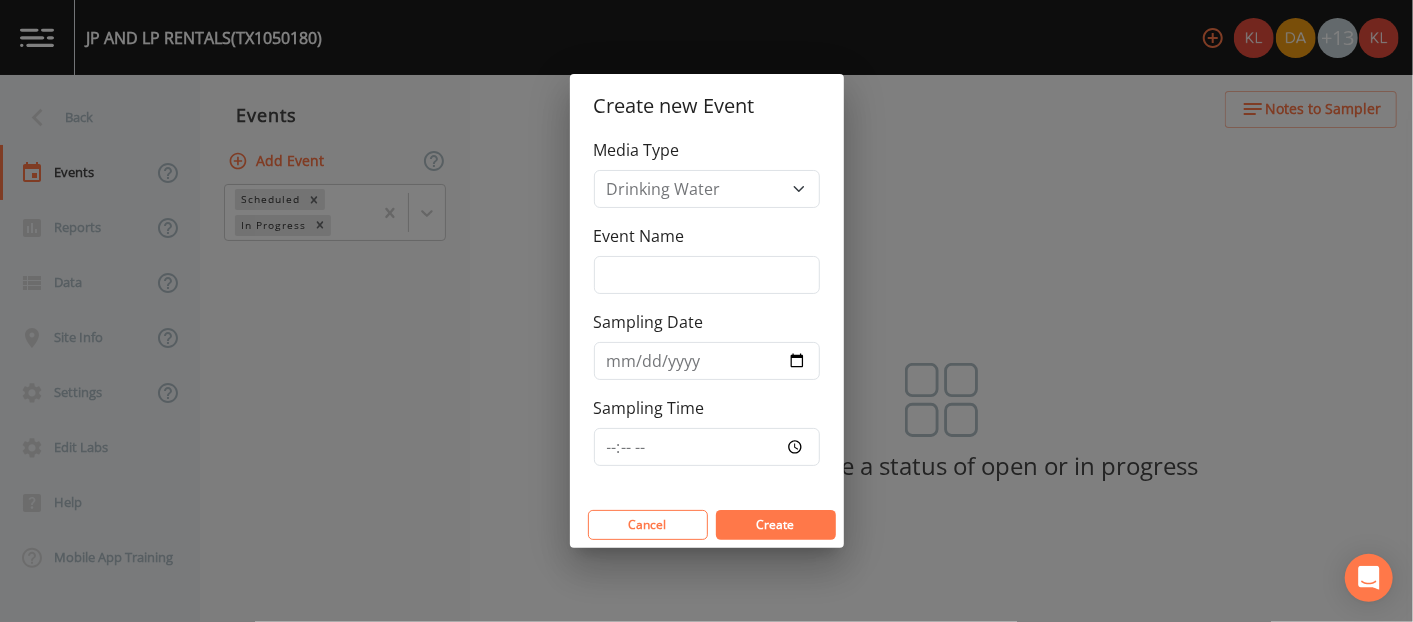 click on "Create" at bounding box center (776, 524) 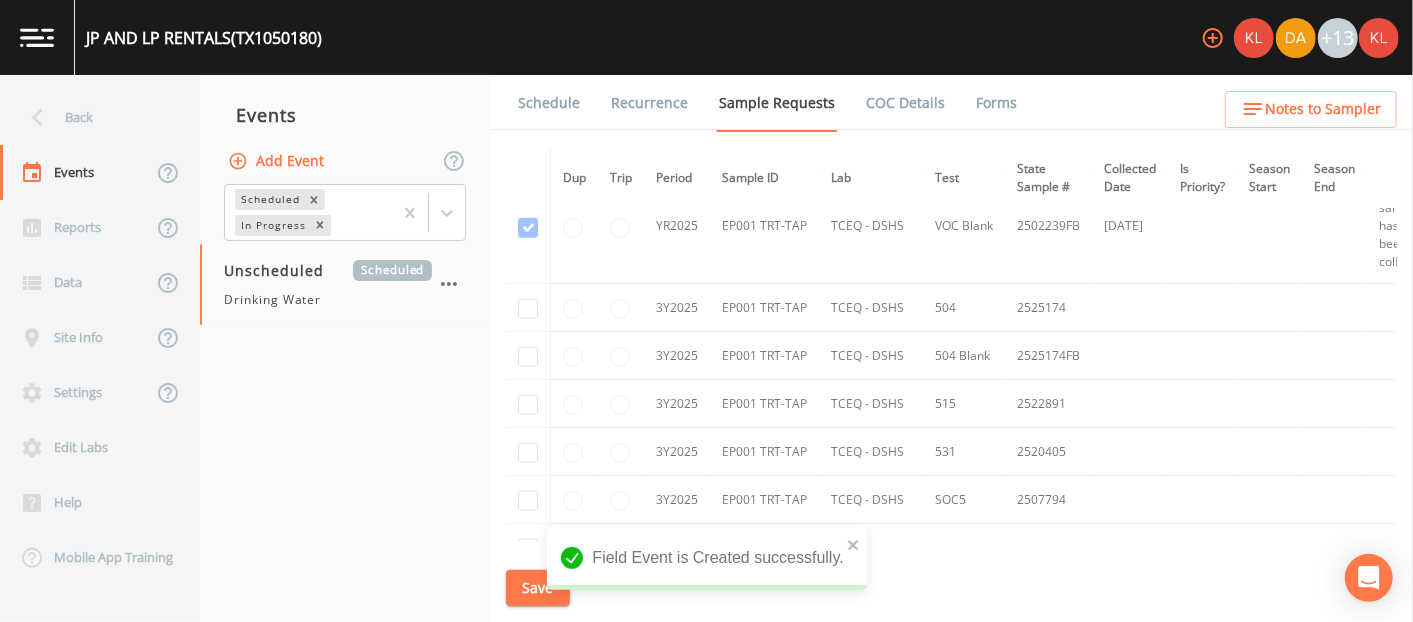 scroll, scrollTop: 1278, scrollLeft: 0, axis: vertical 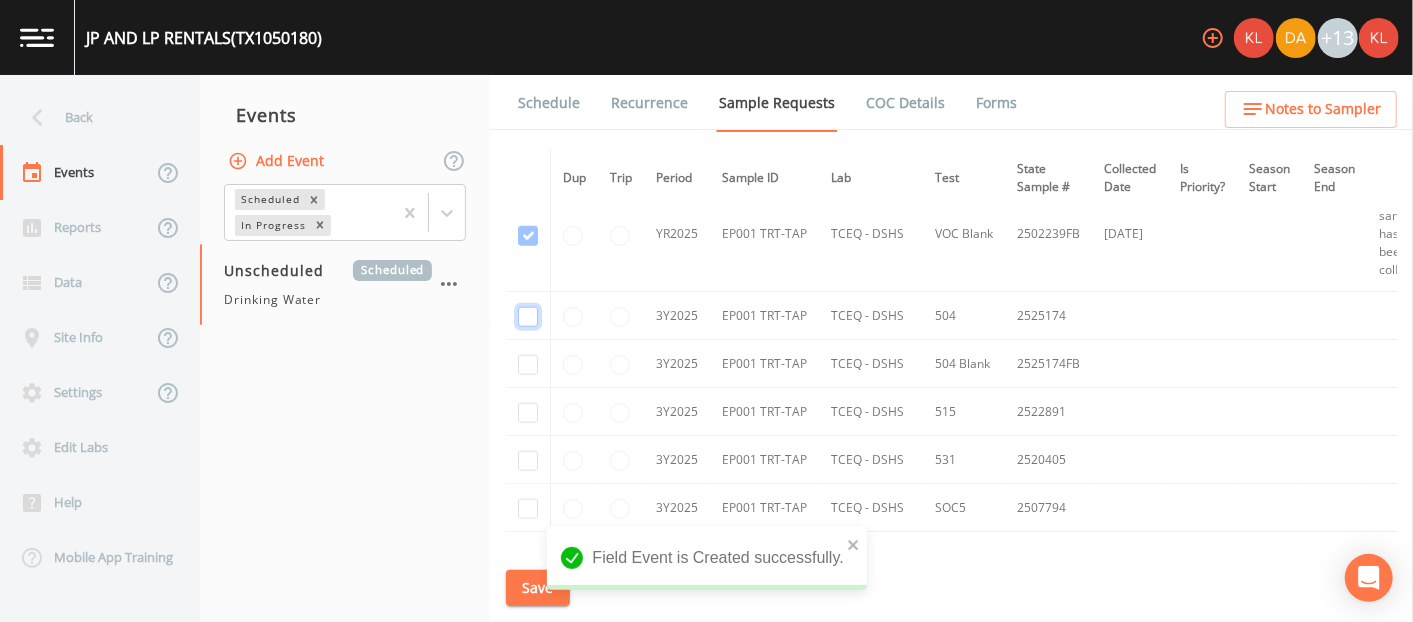 click at bounding box center [528, 317] 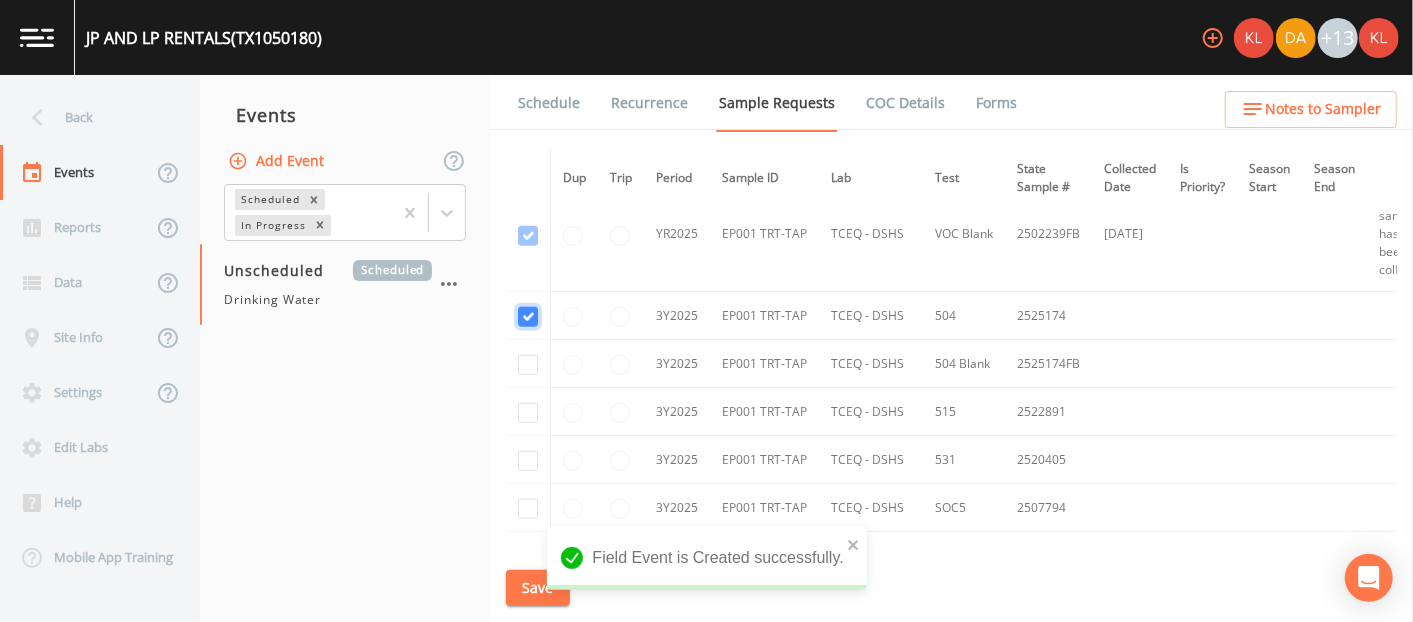 checkbox on "true" 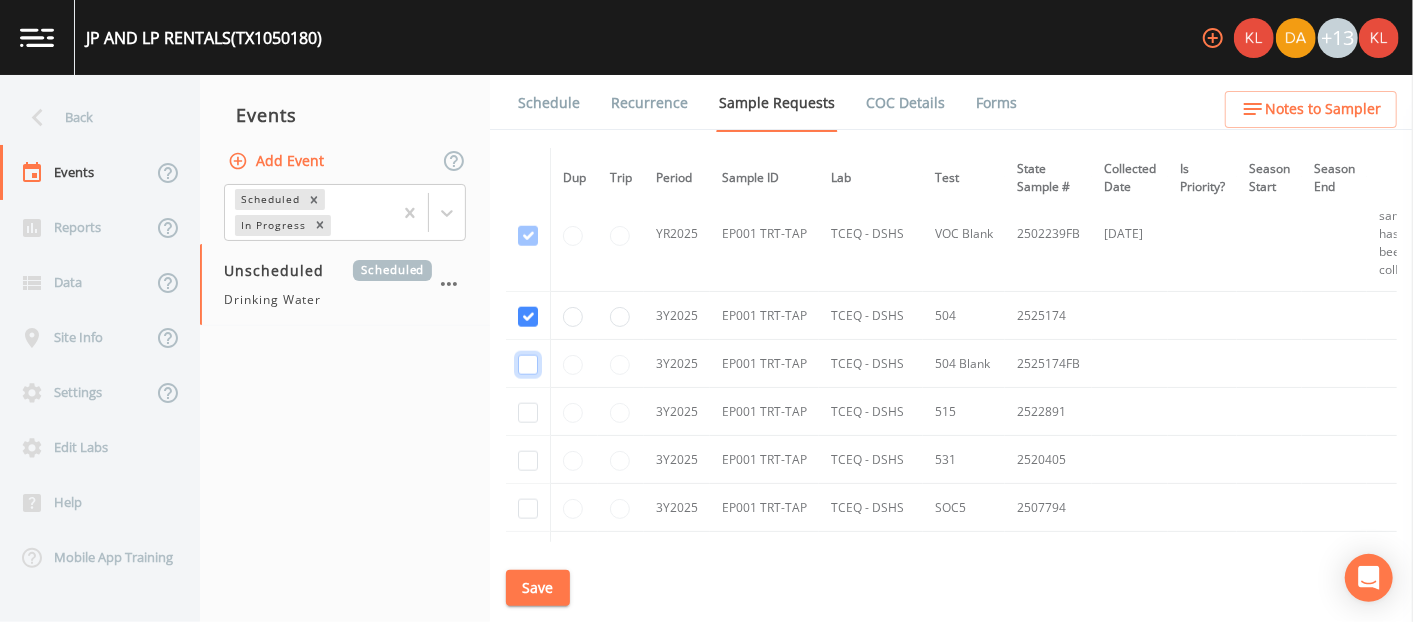click at bounding box center (528, 365) 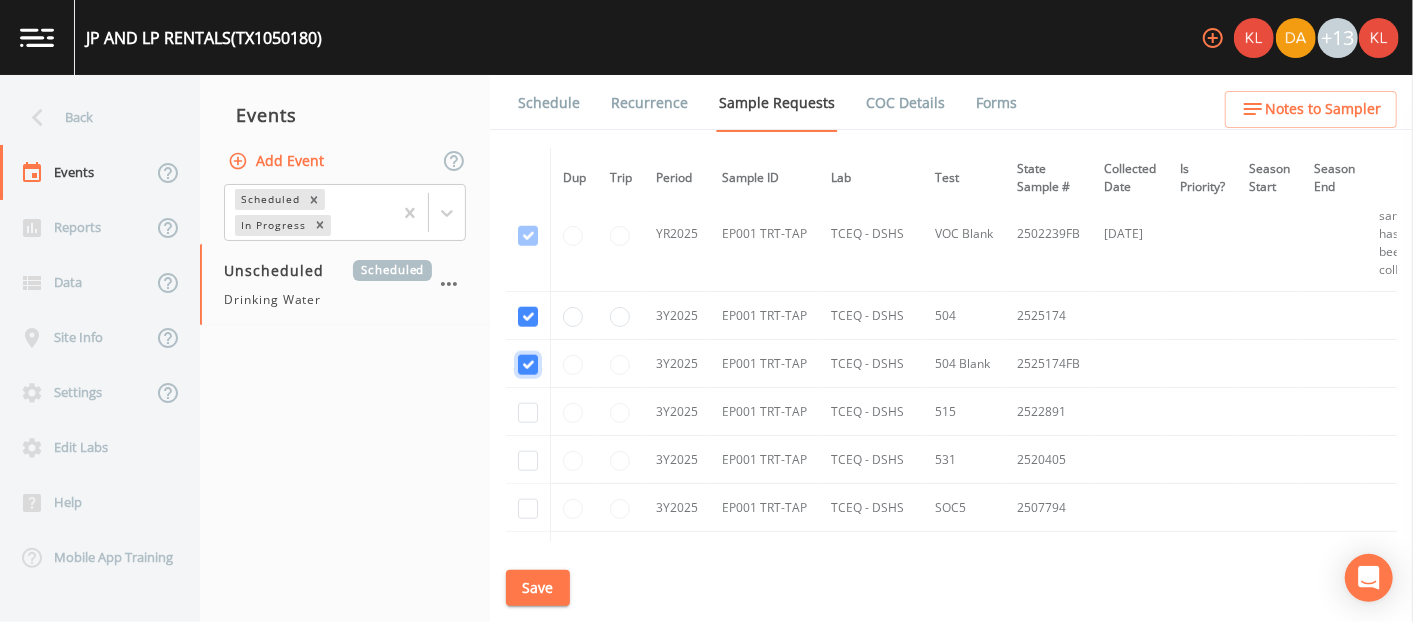 checkbox on "true" 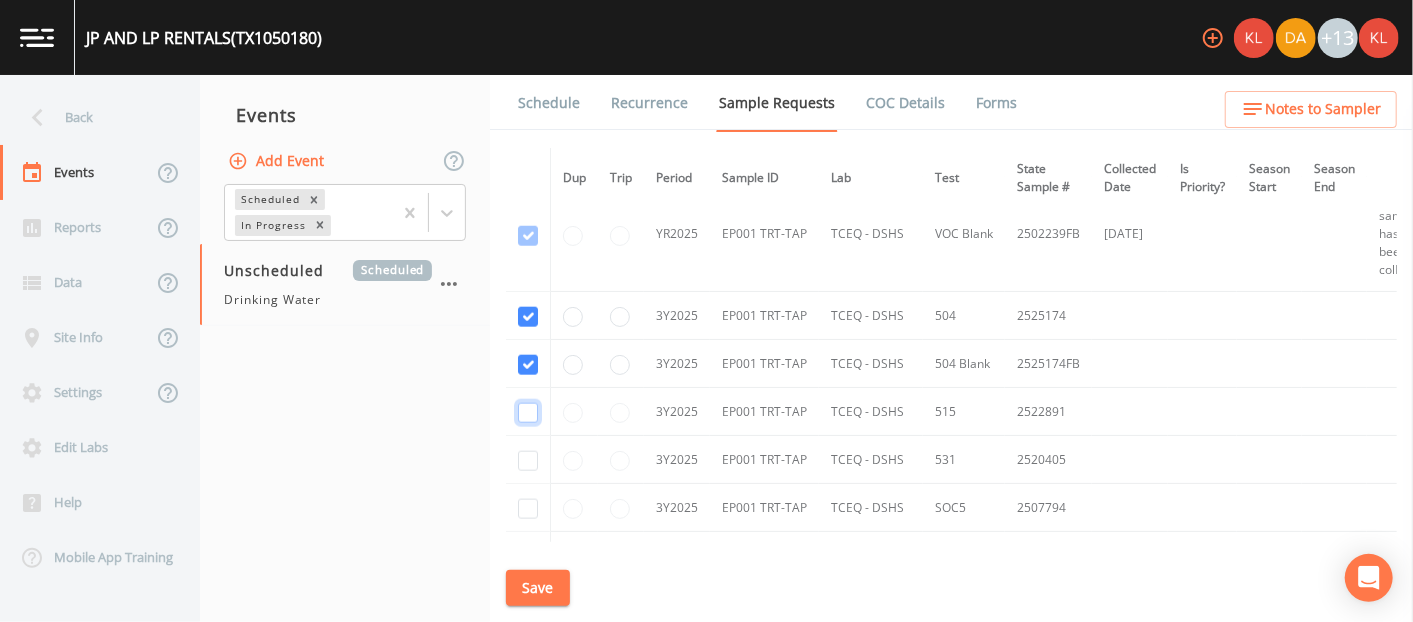 click at bounding box center (528, 413) 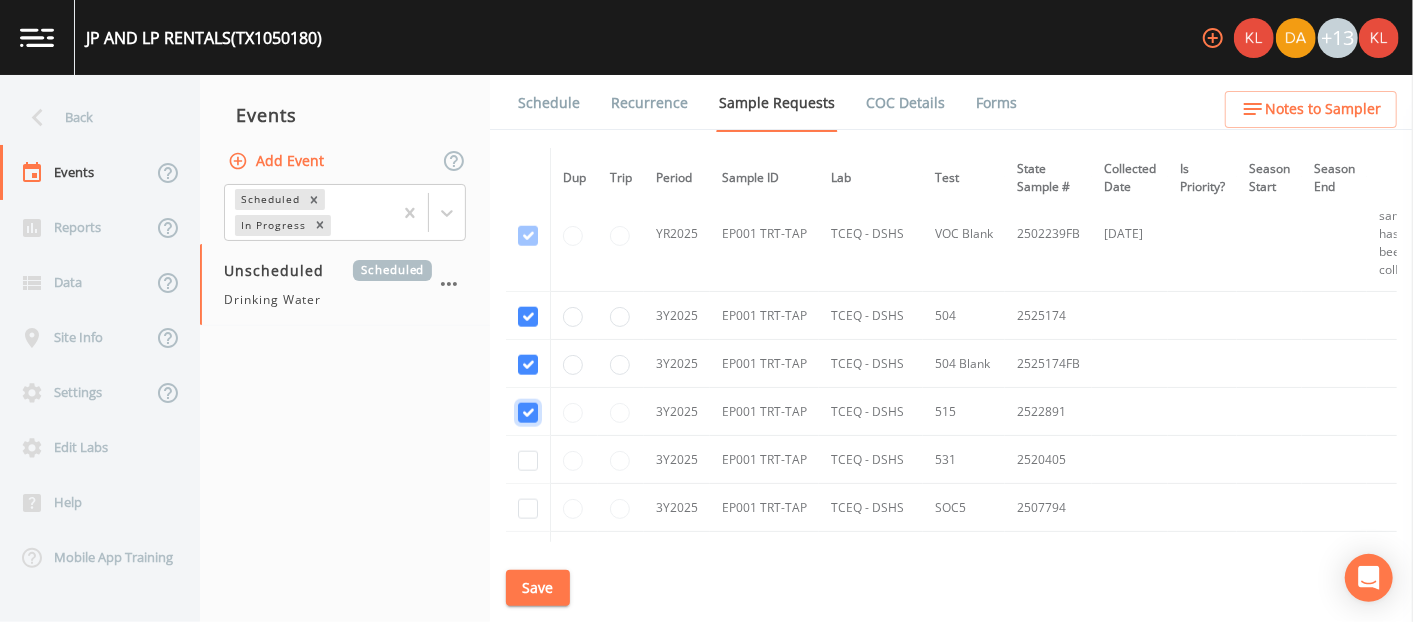 checkbox on "true" 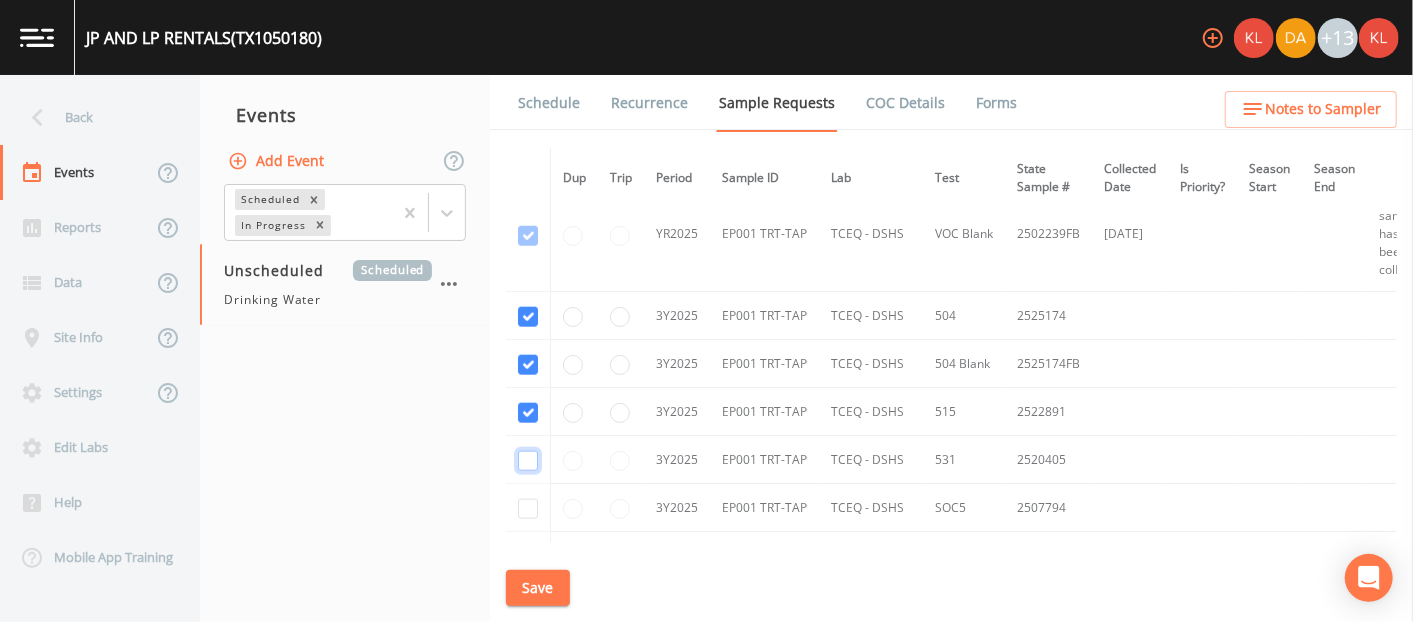 click at bounding box center (528, 461) 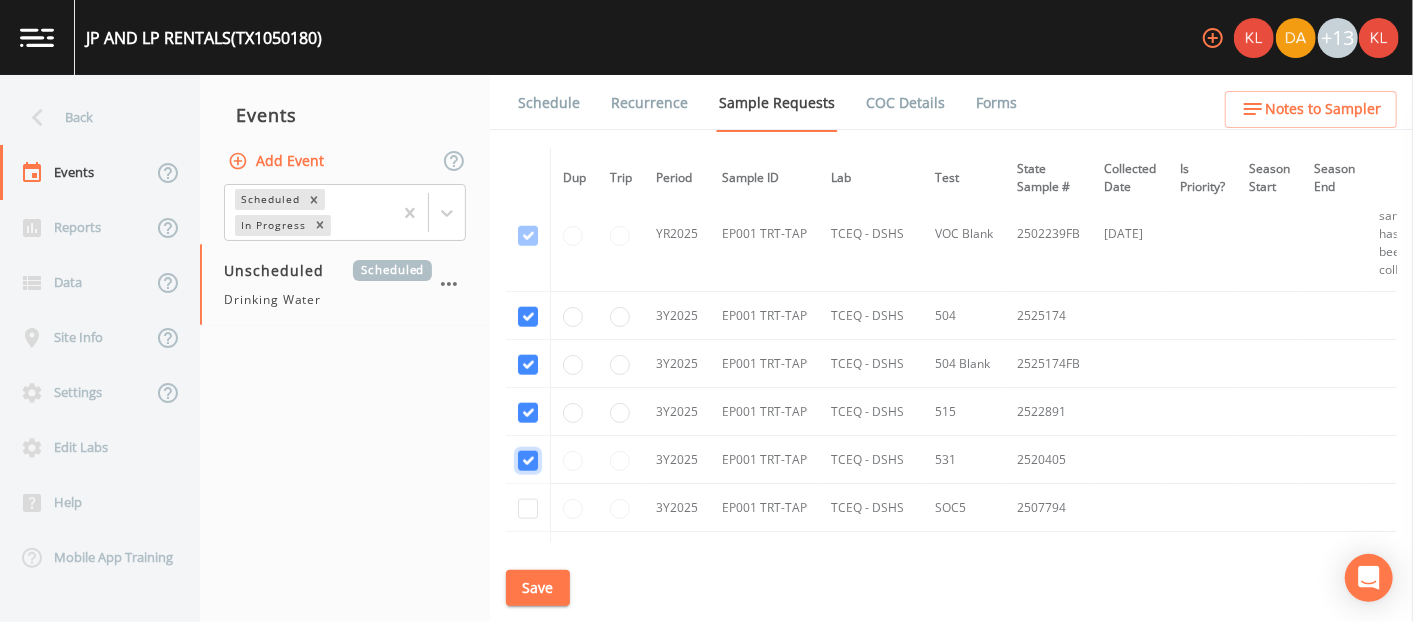 checkbox on "true" 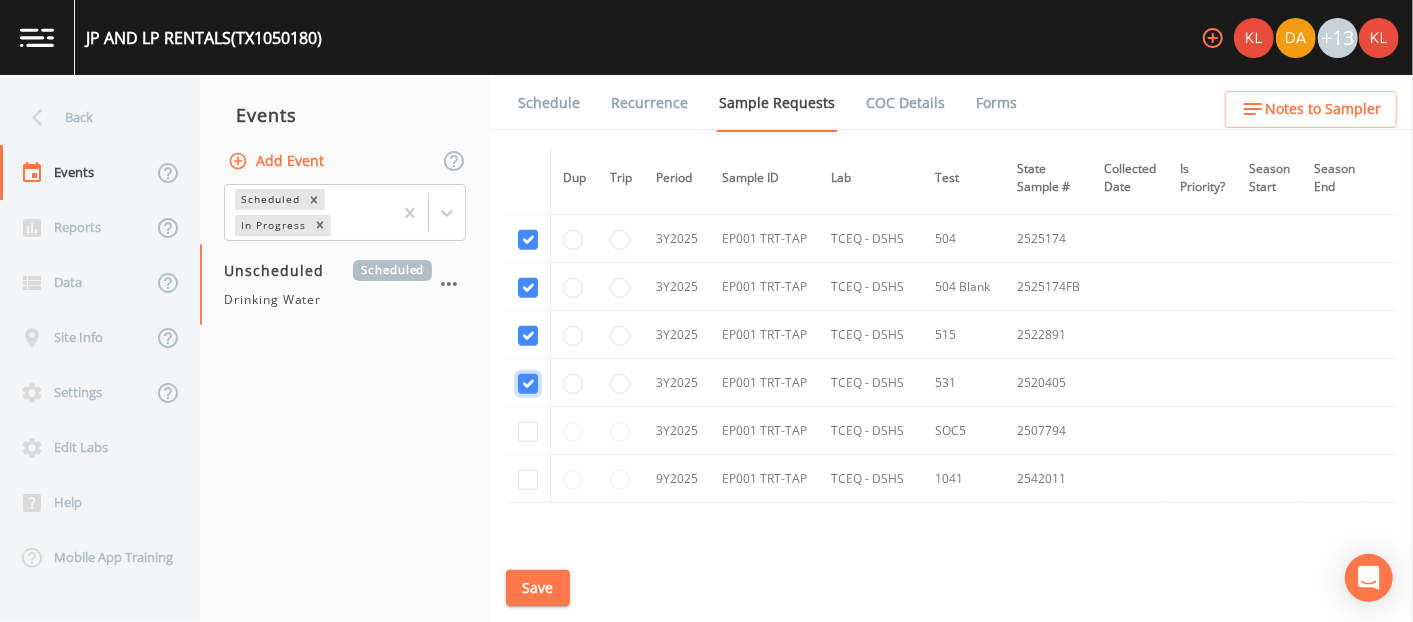 scroll, scrollTop: 1373, scrollLeft: 0, axis: vertical 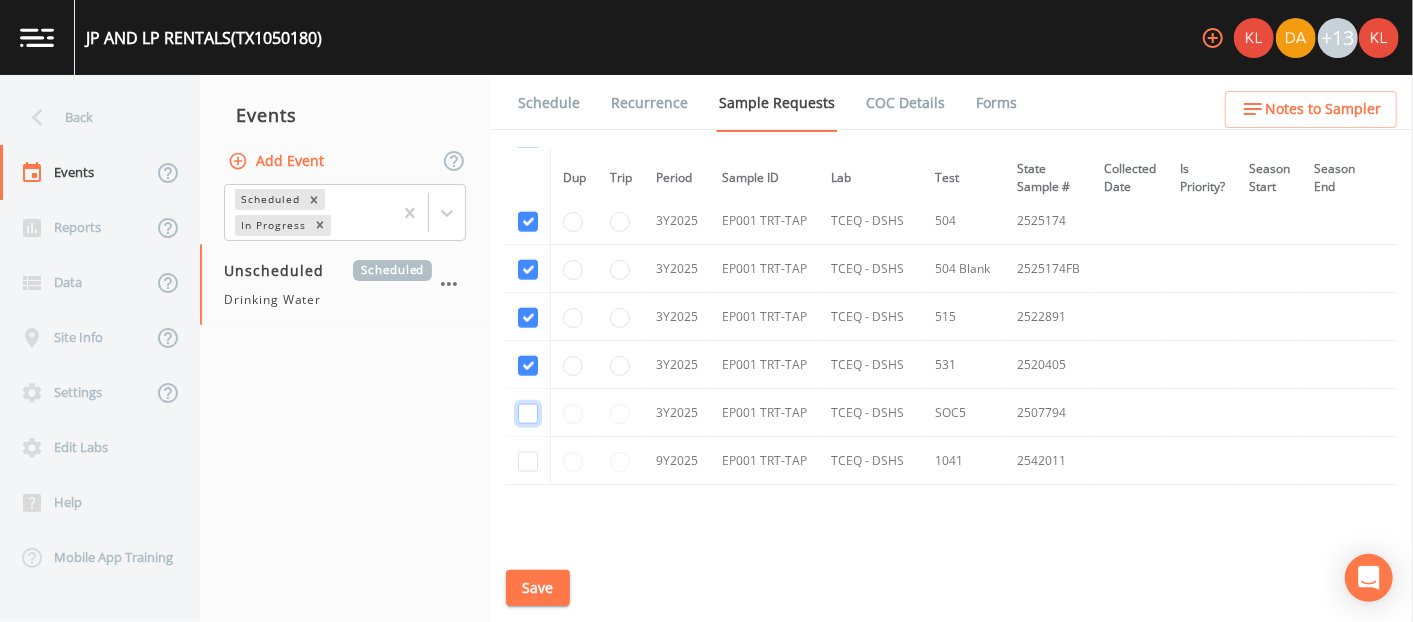 click at bounding box center [528, 414] 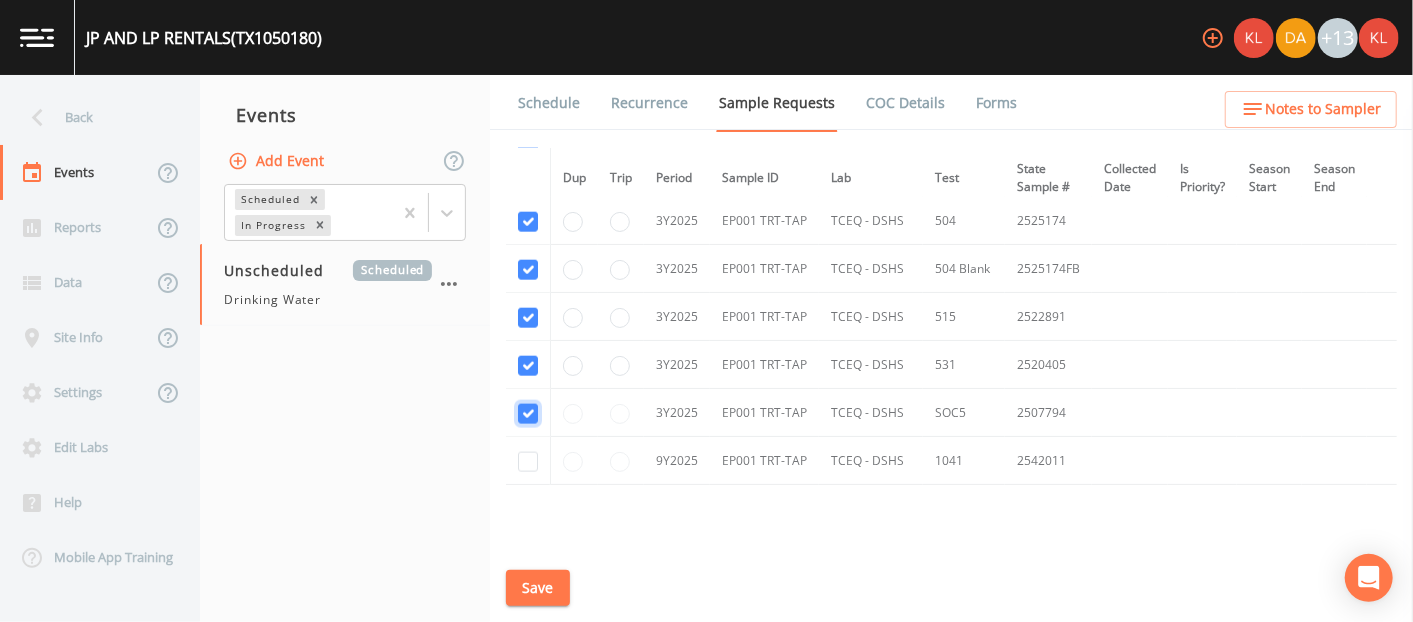 checkbox on "true" 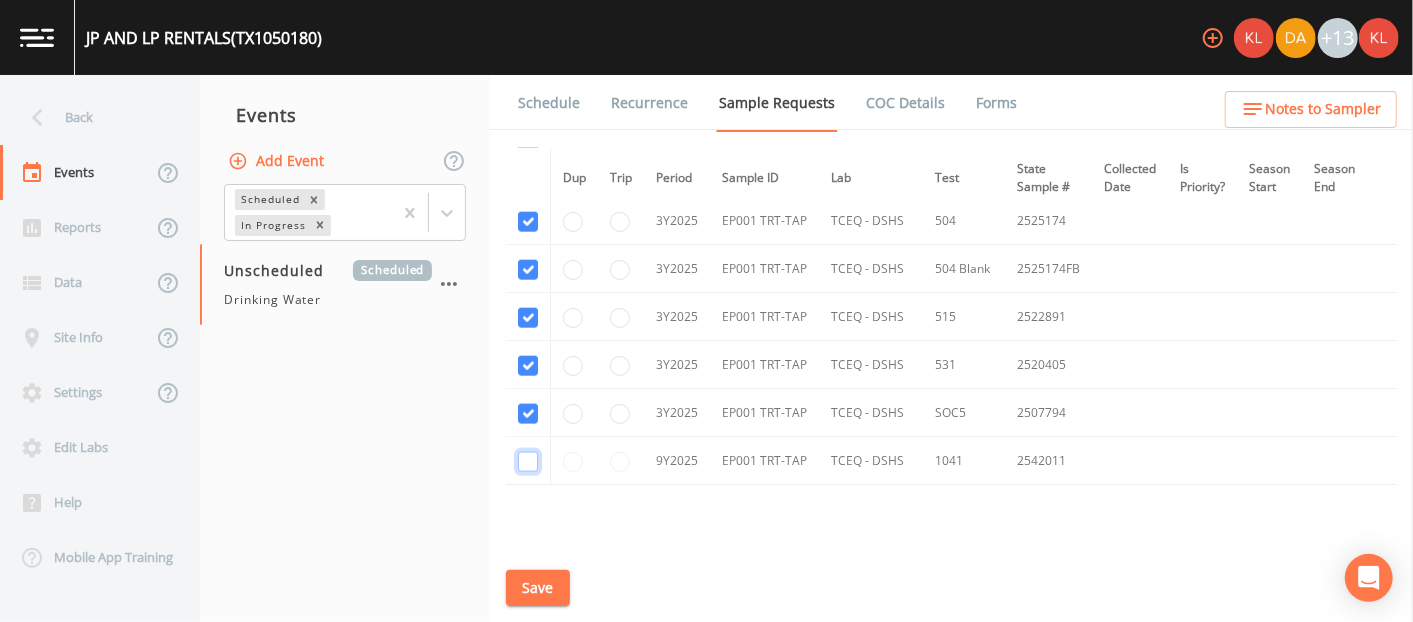 click at bounding box center [528, 462] 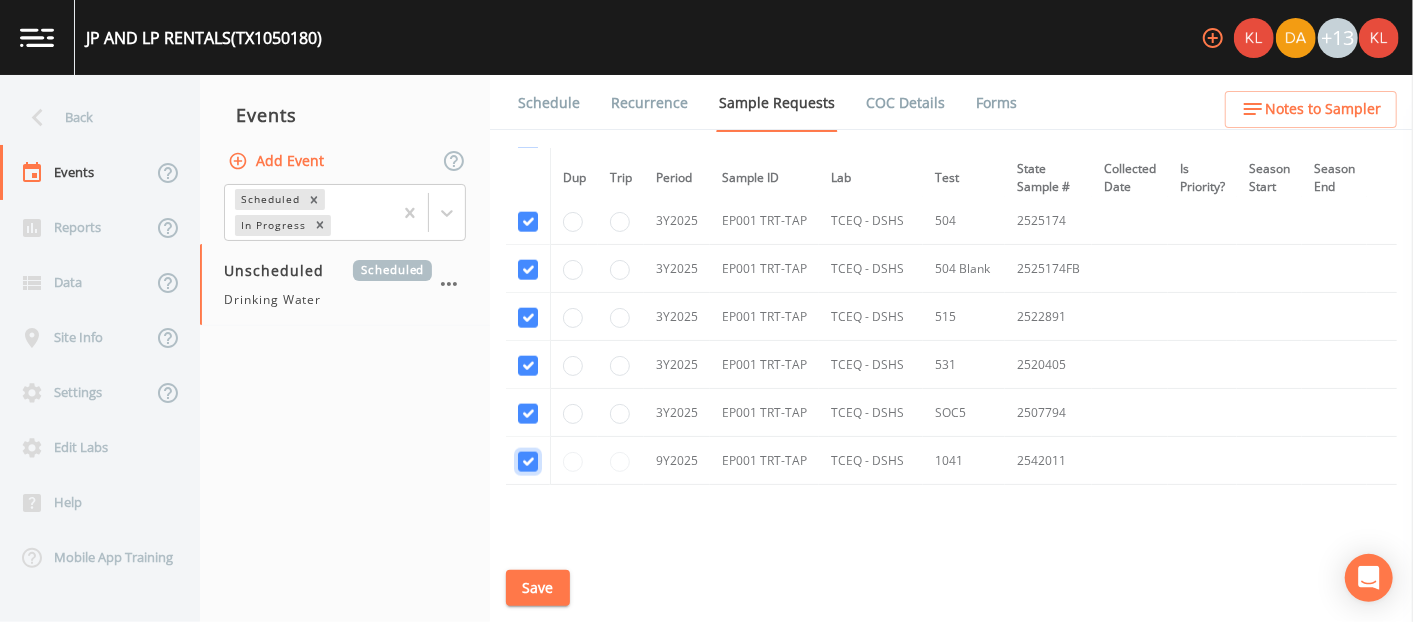 checkbox on "true" 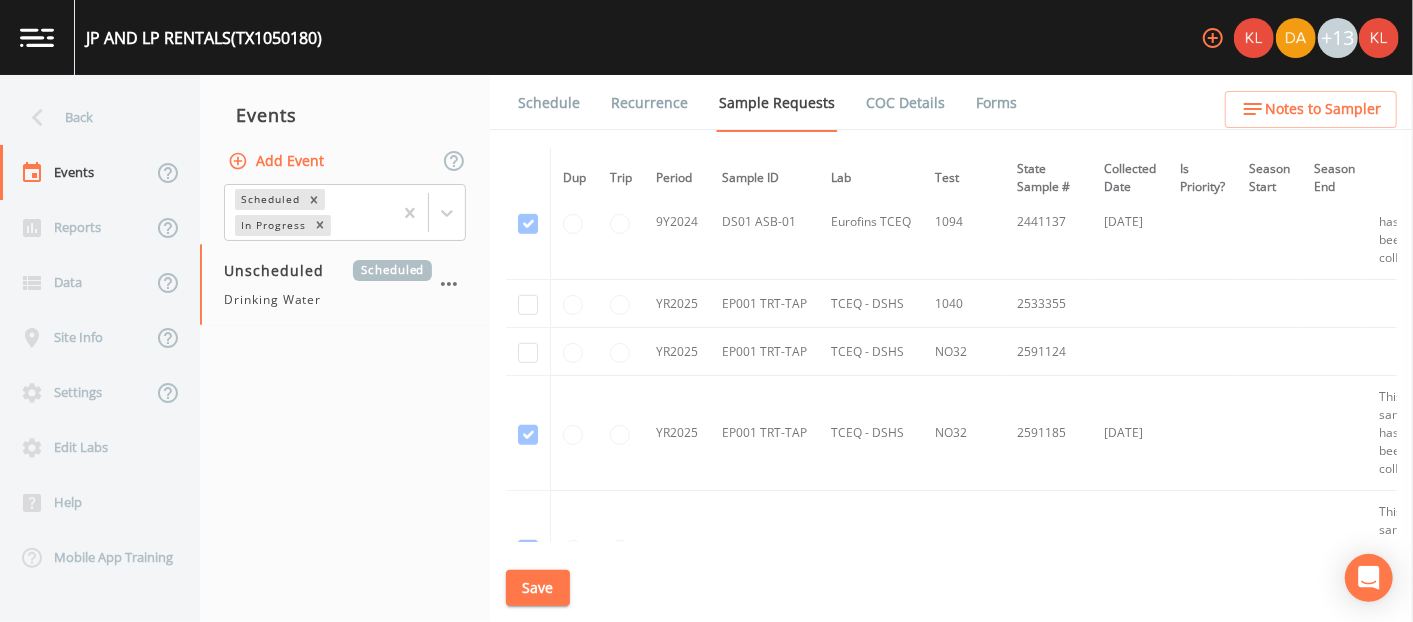 scroll, scrollTop: 849, scrollLeft: 0, axis: vertical 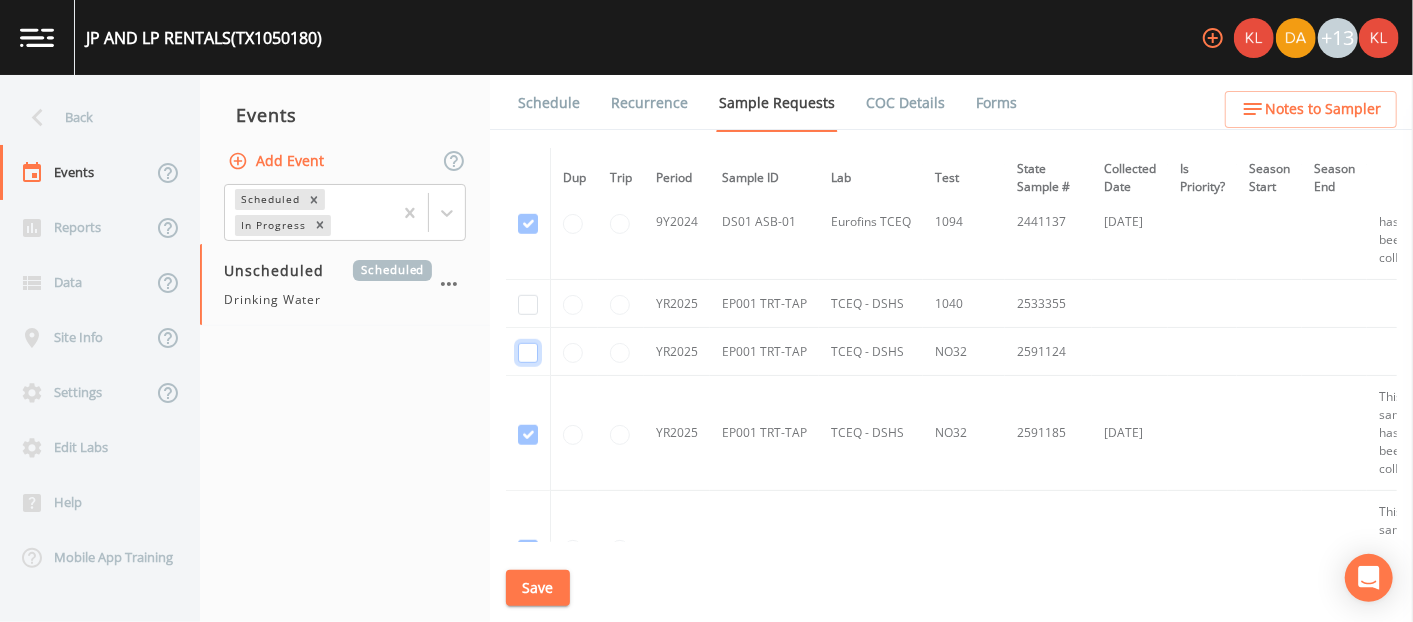 click at bounding box center [528, 353] 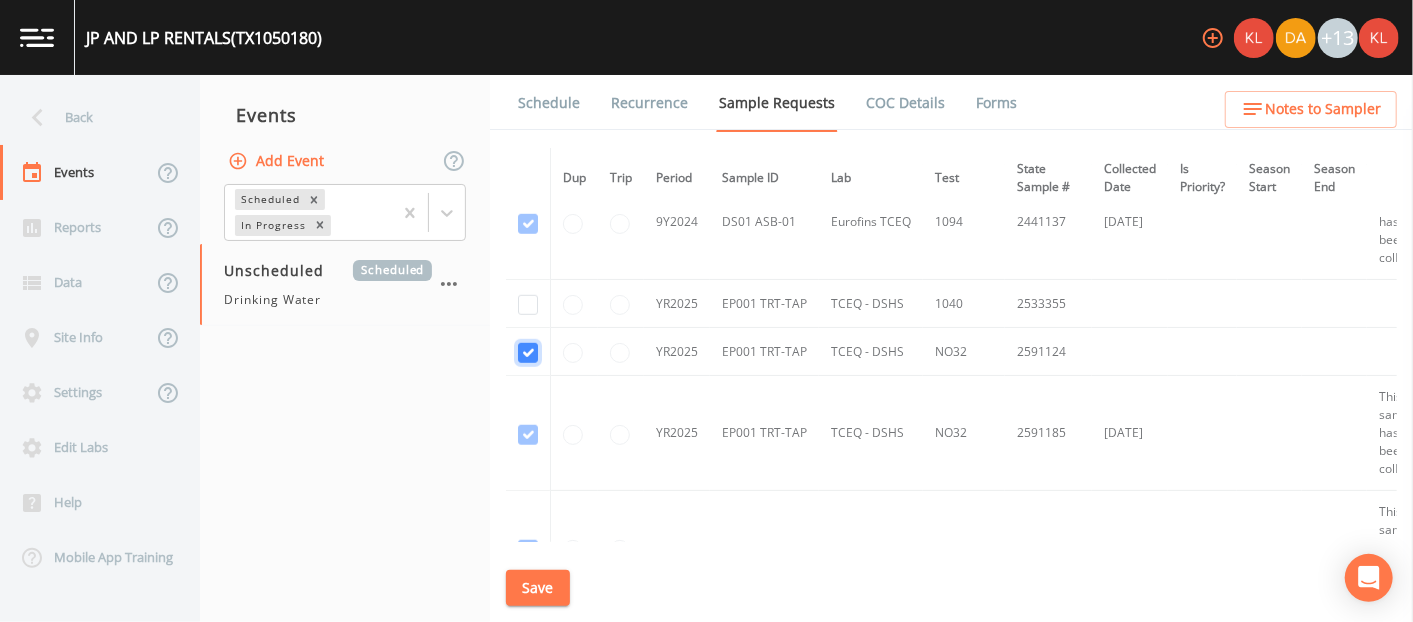 checkbox on "true" 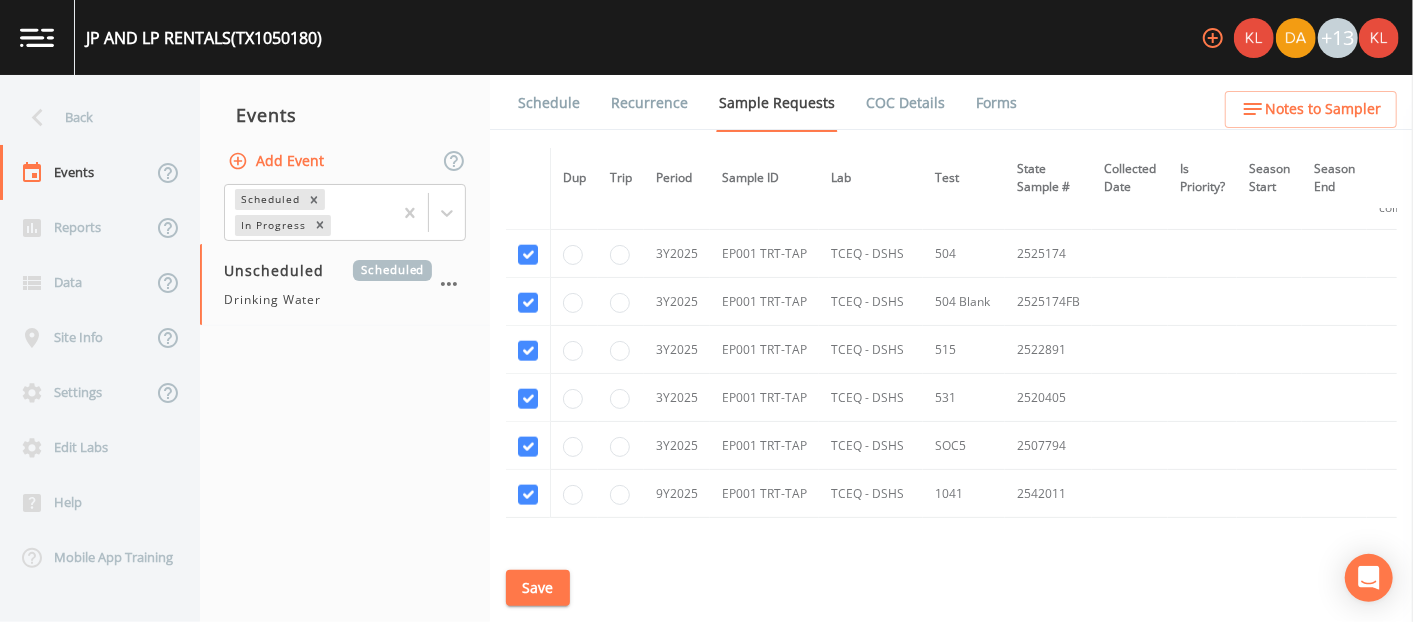 scroll, scrollTop: 1474, scrollLeft: 0, axis: vertical 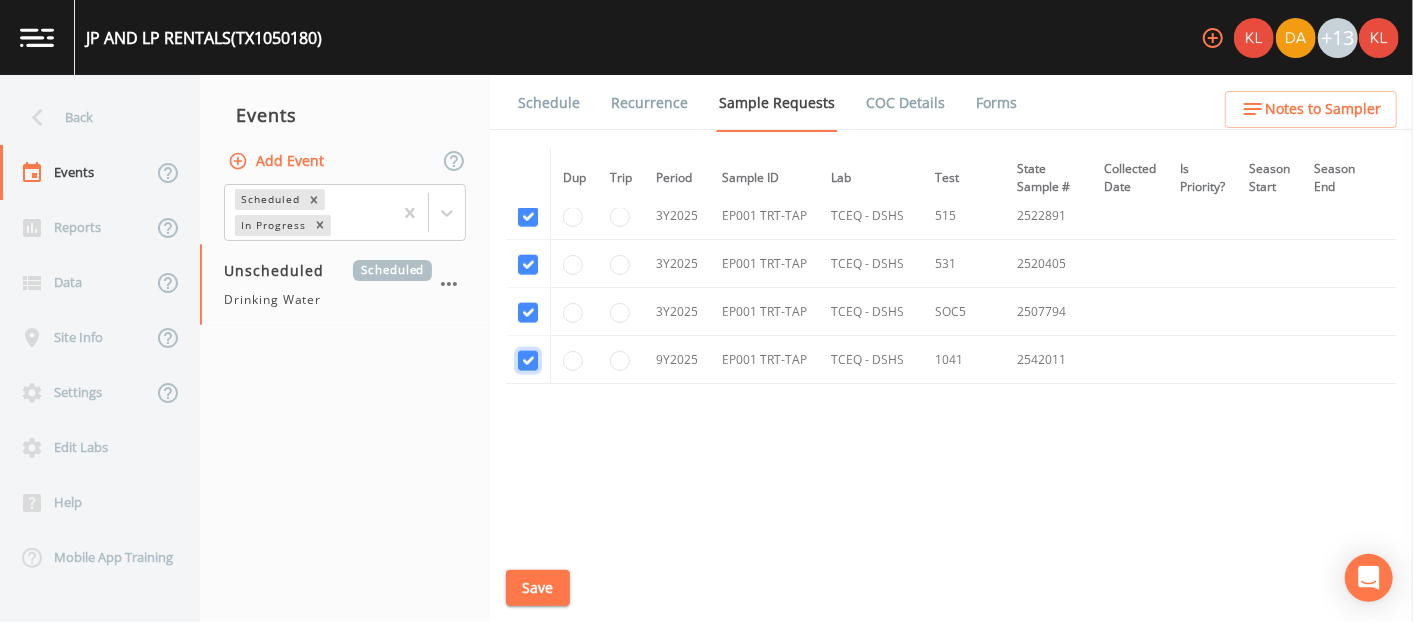 click at bounding box center (528, 361) 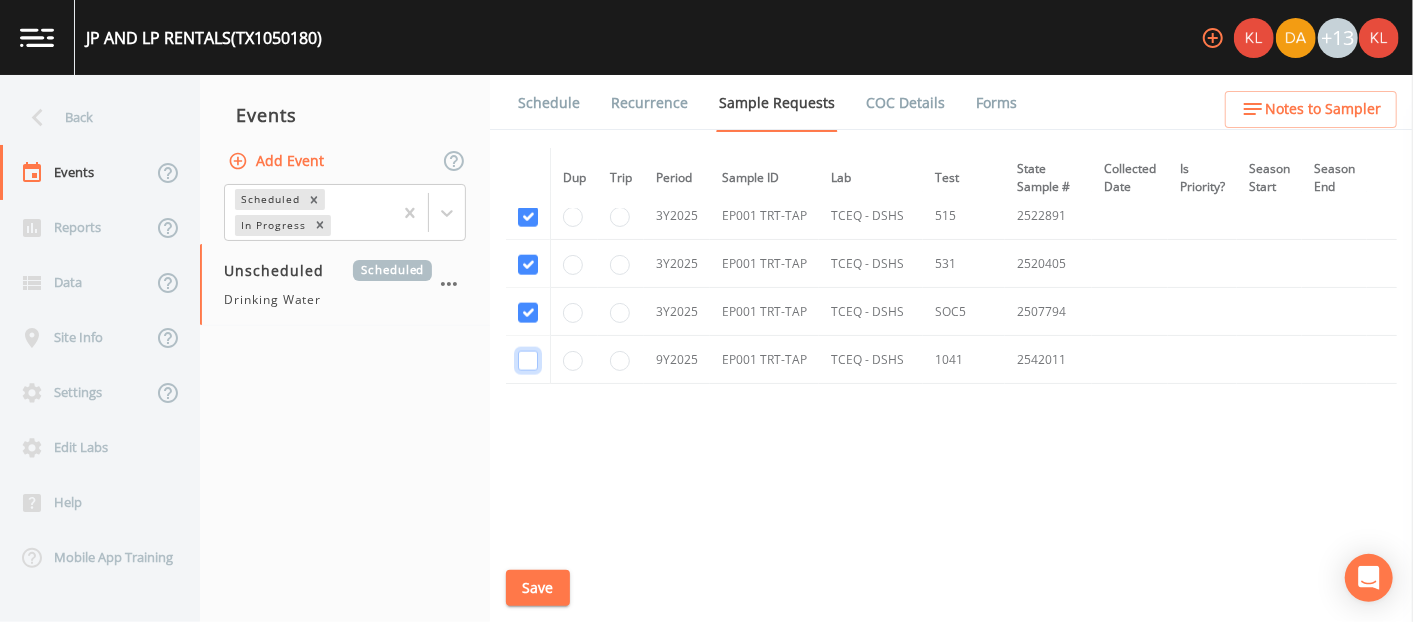 checkbox on "false" 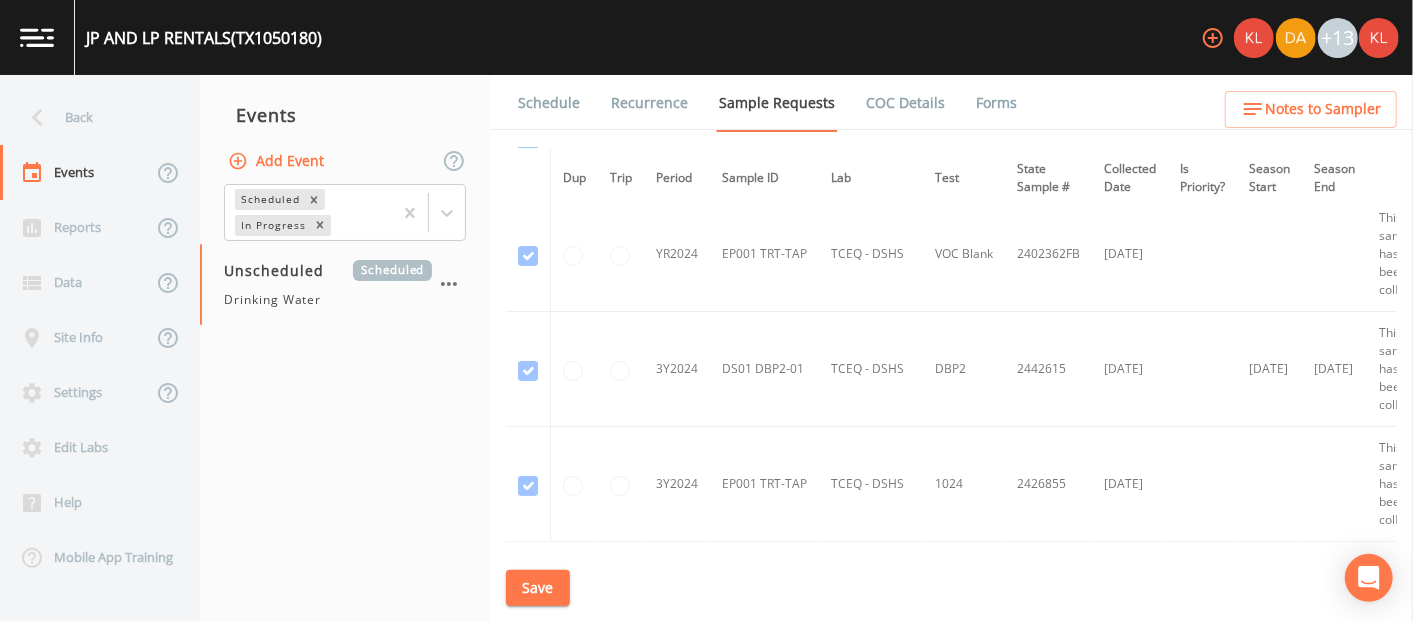 scroll, scrollTop: 0, scrollLeft: 0, axis: both 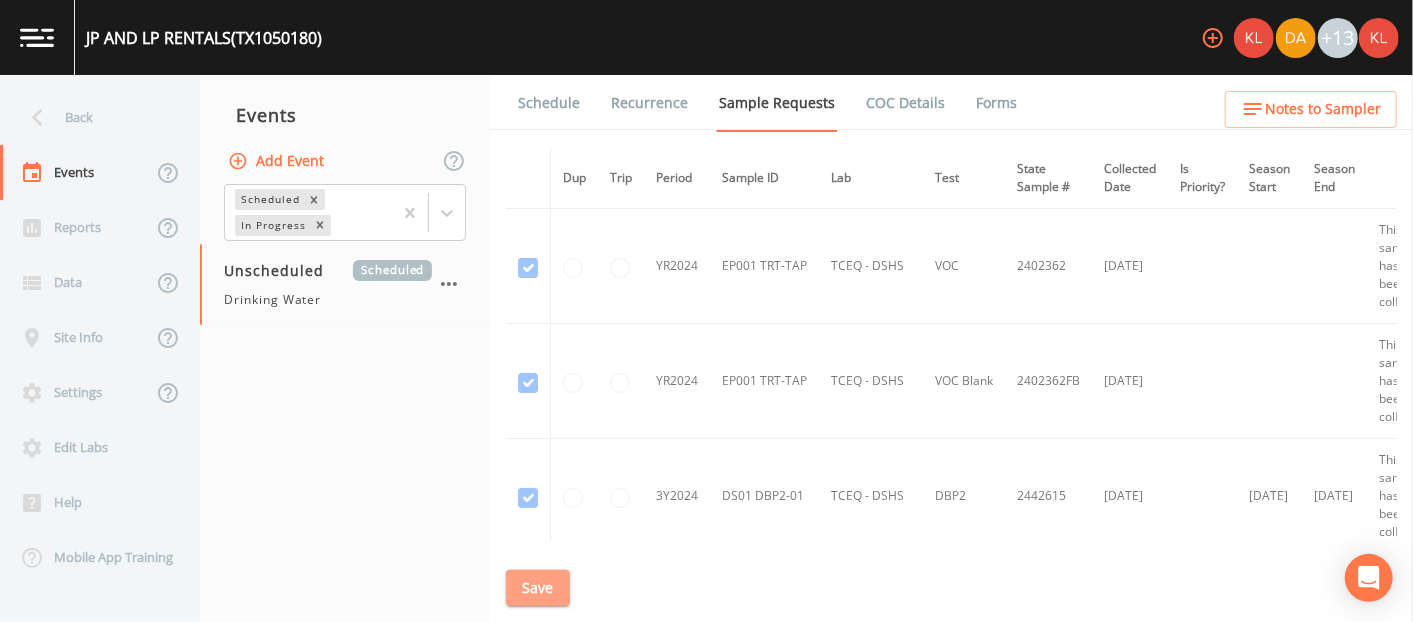 click on "Save" at bounding box center [538, 588] 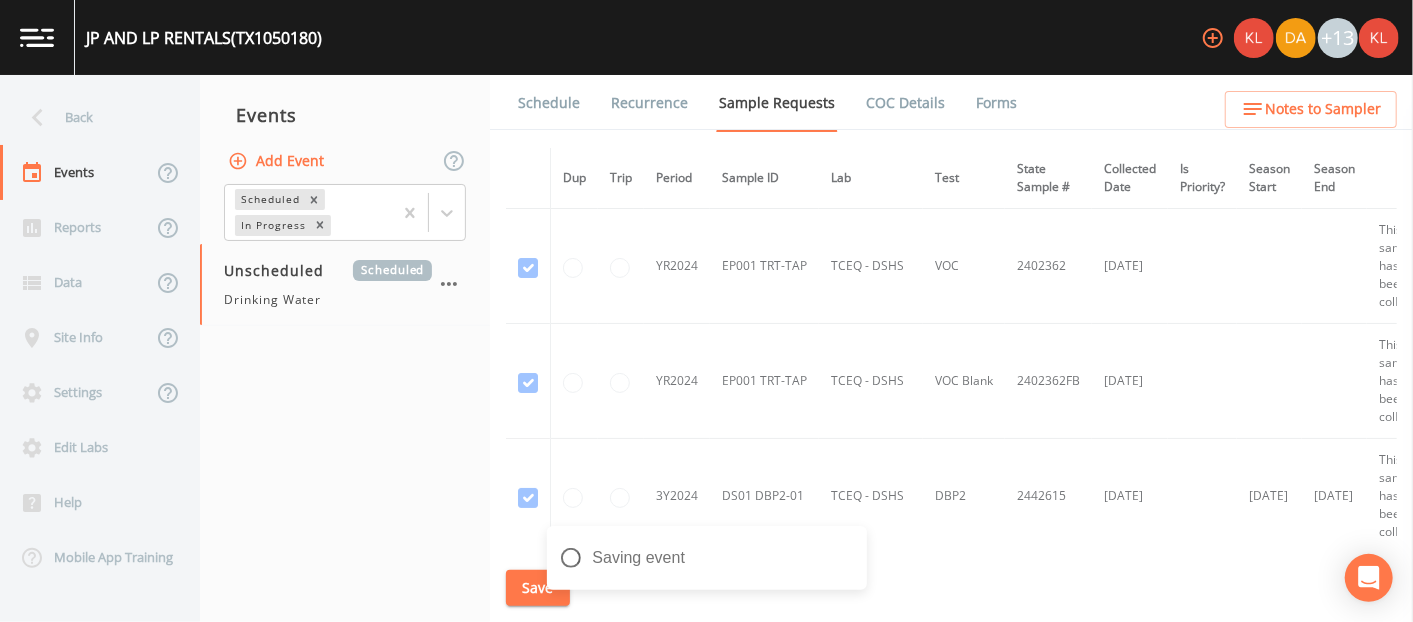 click on "Schedule" at bounding box center (549, 103) 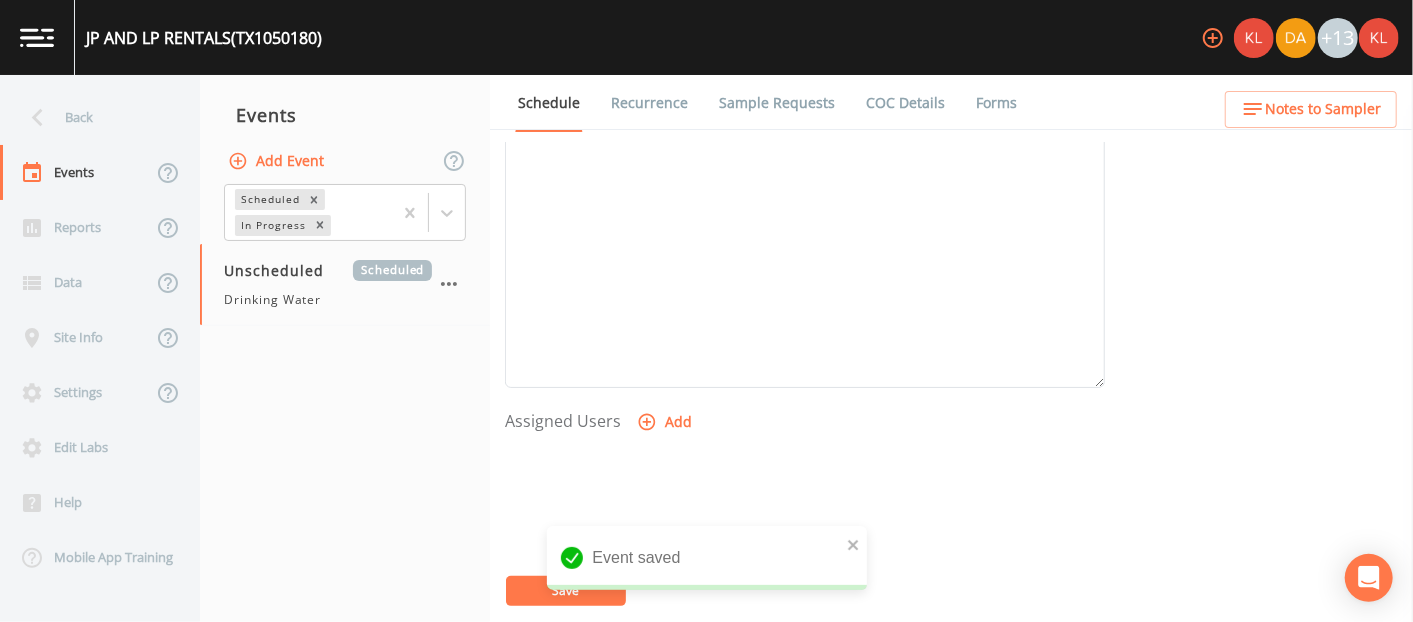 scroll, scrollTop: 599, scrollLeft: 0, axis: vertical 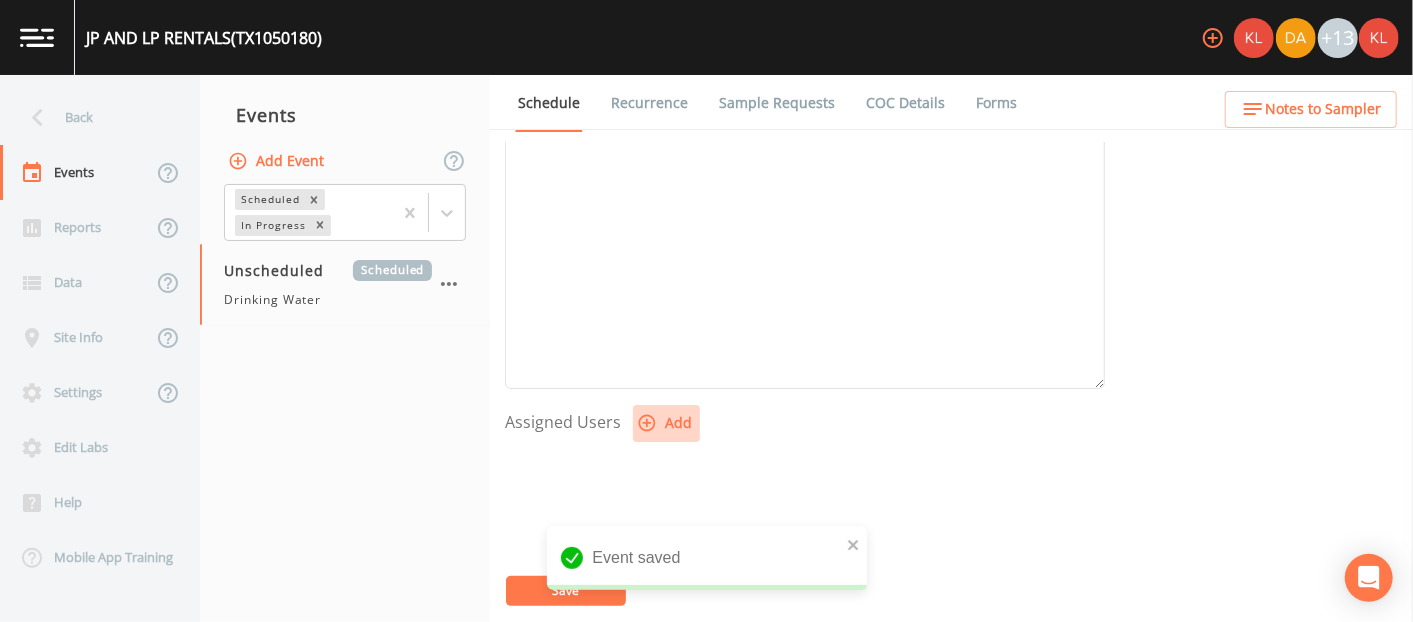 click on "Add" at bounding box center (666, 423) 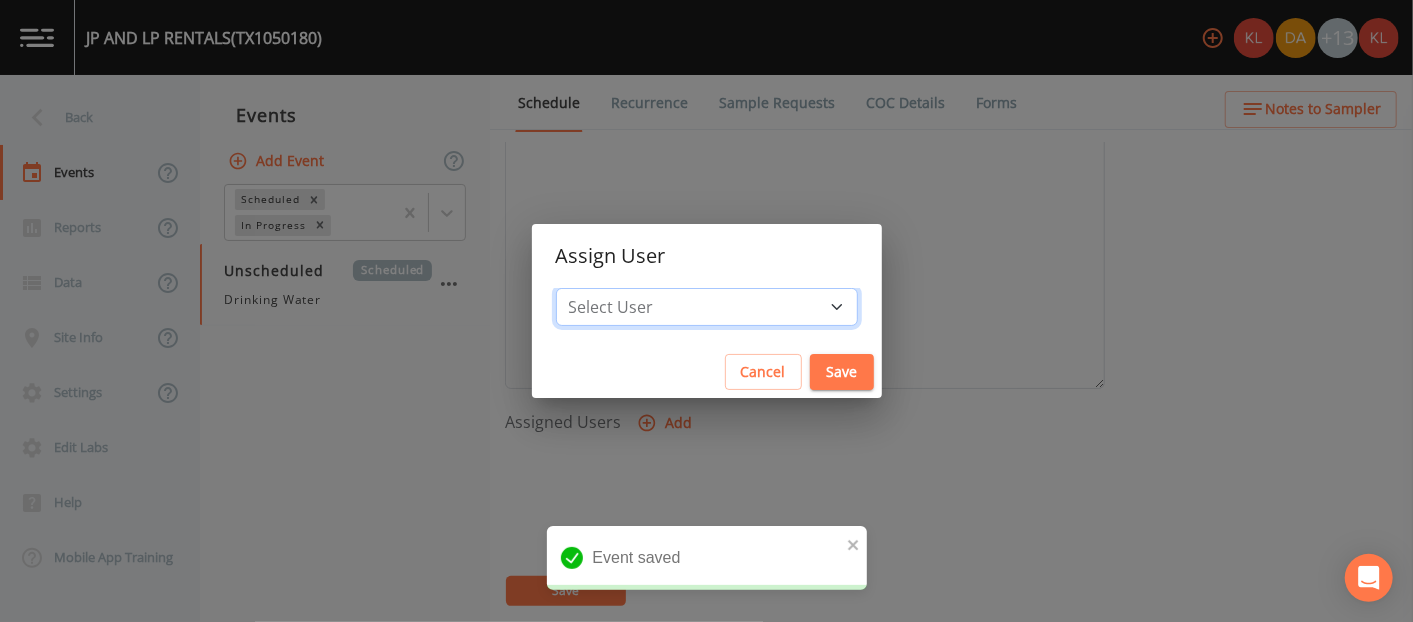 click on "Select User Kler  Teran David  Weber Joshua gere  Paul Mike  Franklin Rodolfo  Ramirez Zachary  Evans Stafford  Johnson Miriaha  Caddie Annie  Huebner Baley  Jones Reagan  Janecek Lauren  Saenz Sloan  Rigamonti Charles  Medina Paul  Vann" at bounding box center [707, 307] 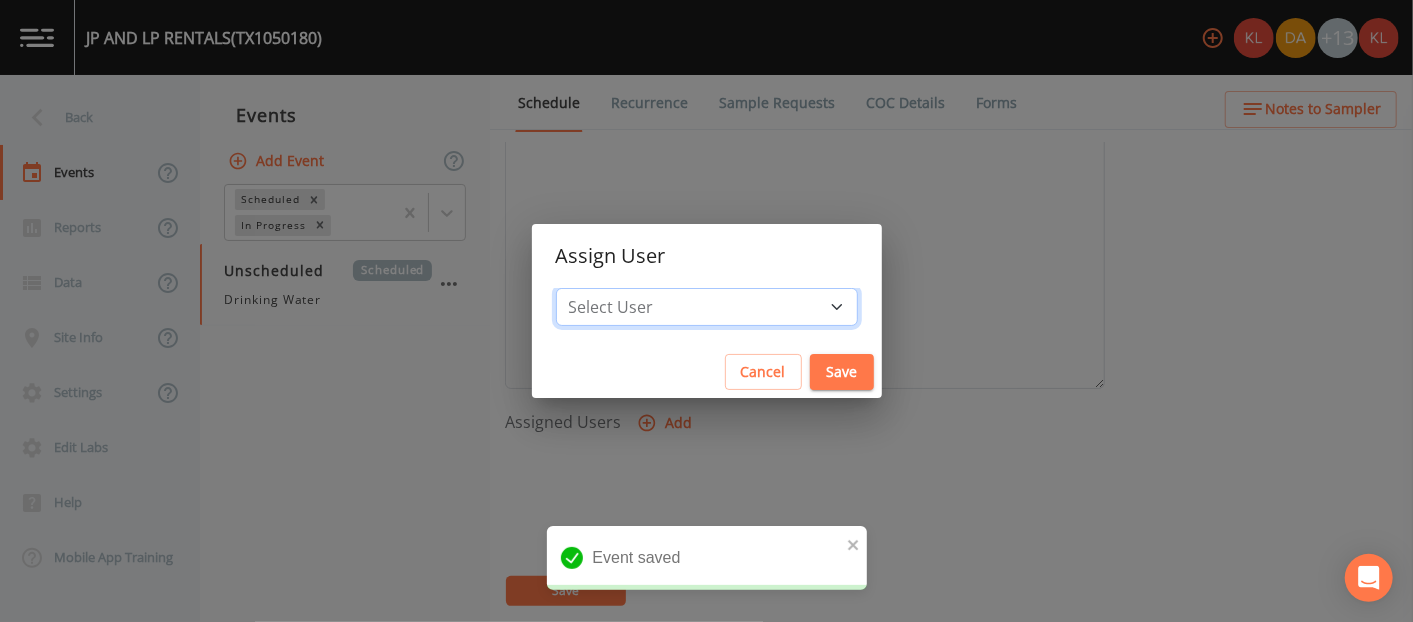 select on "cc3a99b6-42a3-44aa-bed9-88599eb009c7" 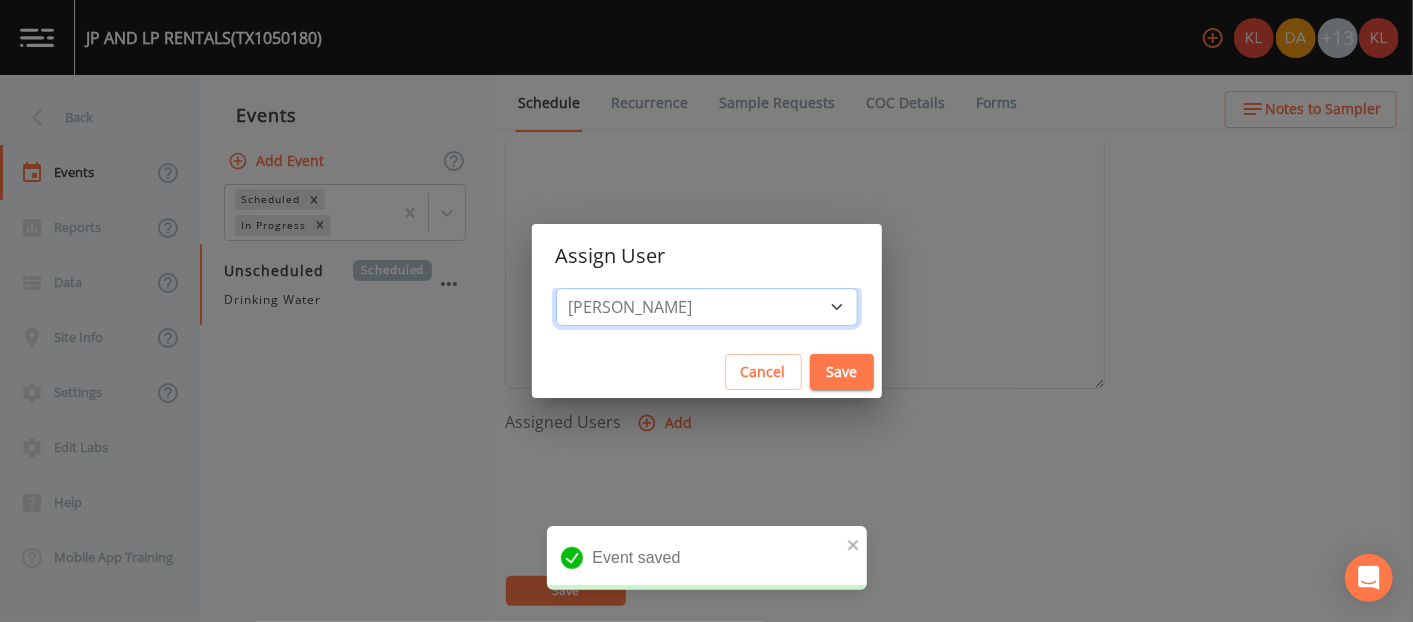 click on "Select User Kler  Teran David  Weber Joshua gere  Paul Mike  Franklin Rodolfo  Ramirez Zachary  Evans Stafford  Johnson Miriaha  Caddie Annie  Huebner Baley  Jones Reagan  Janecek Lauren  Saenz Sloan  Rigamonti Charles  Medina Paul  Vann" at bounding box center [707, 307] 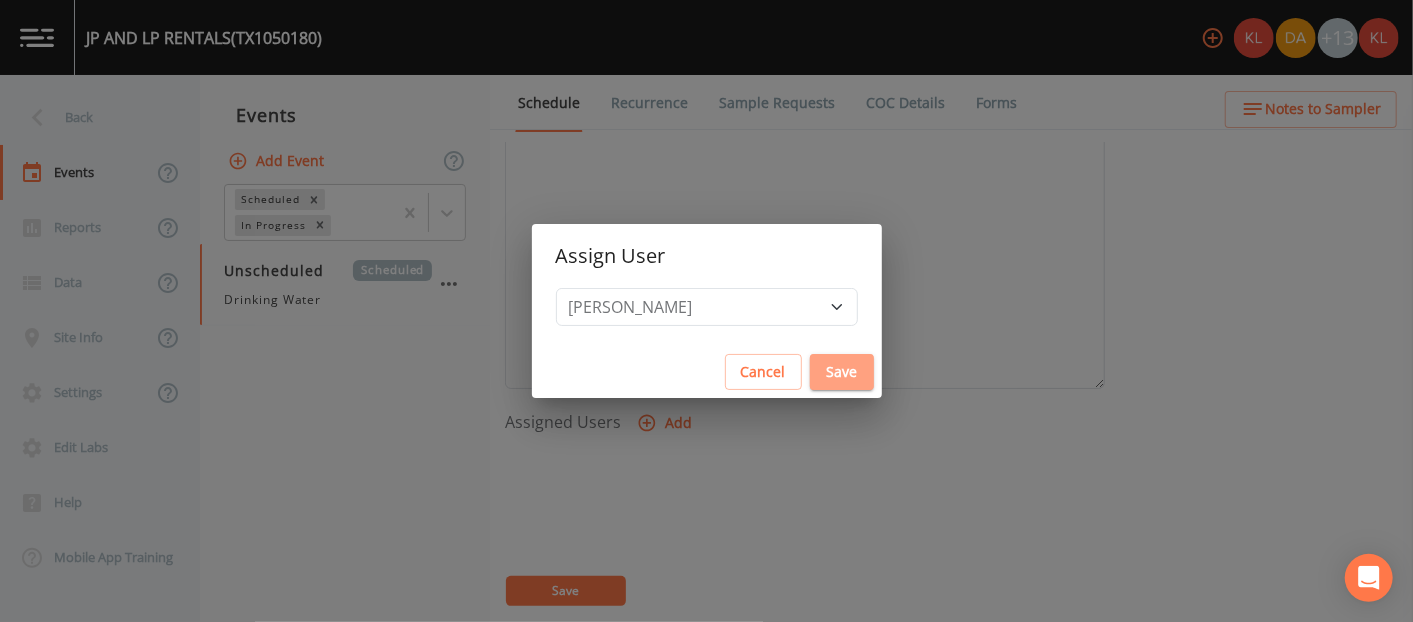 click on "Save" at bounding box center [842, 372] 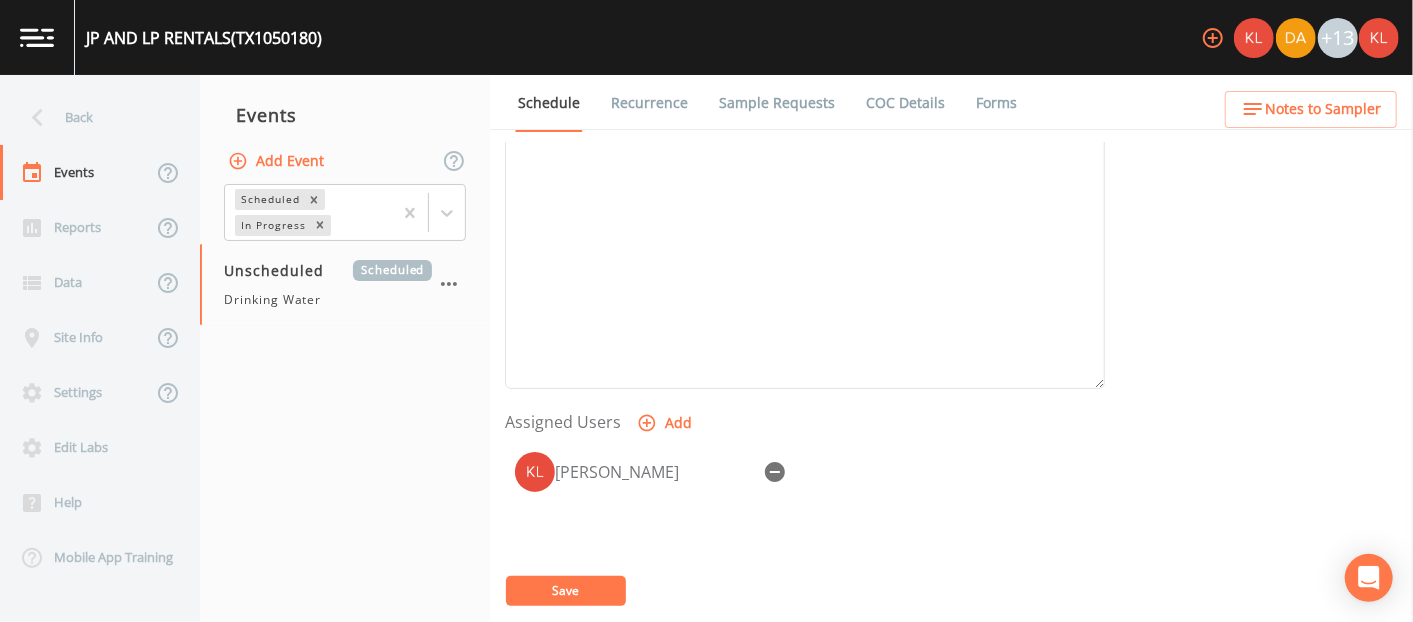 click on "Save" at bounding box center (566, 591) 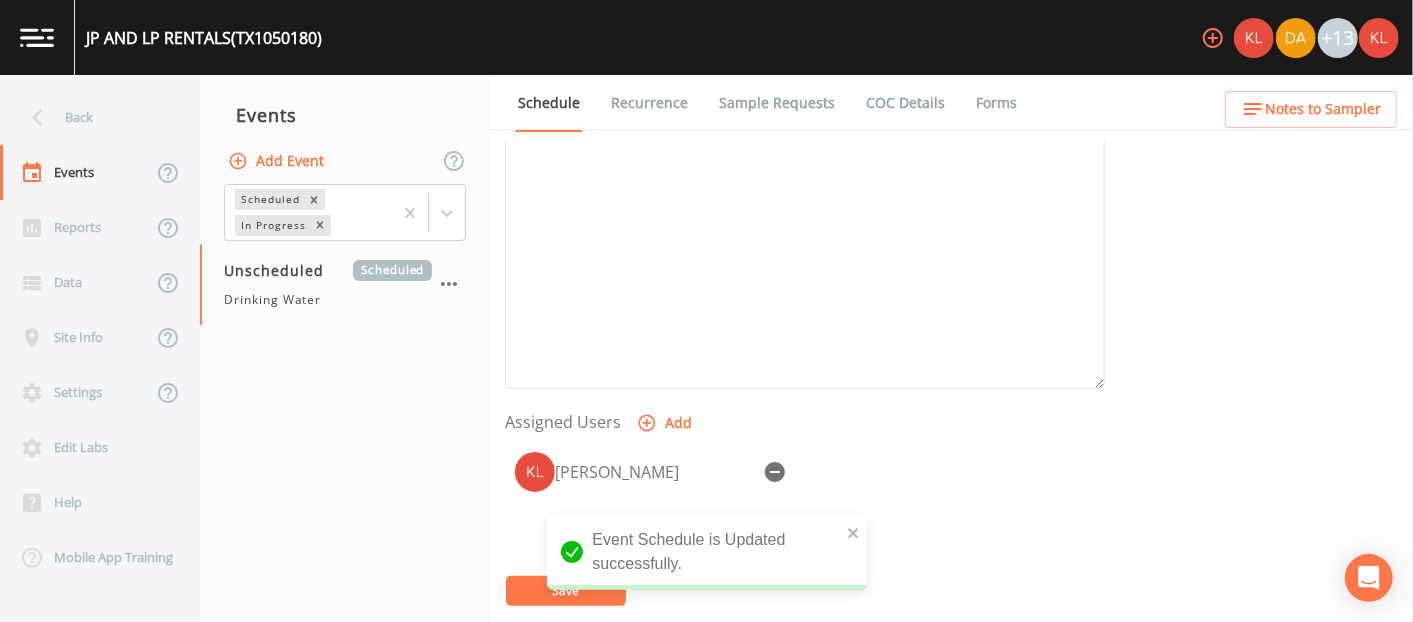 click at bounding box center (37, 37) 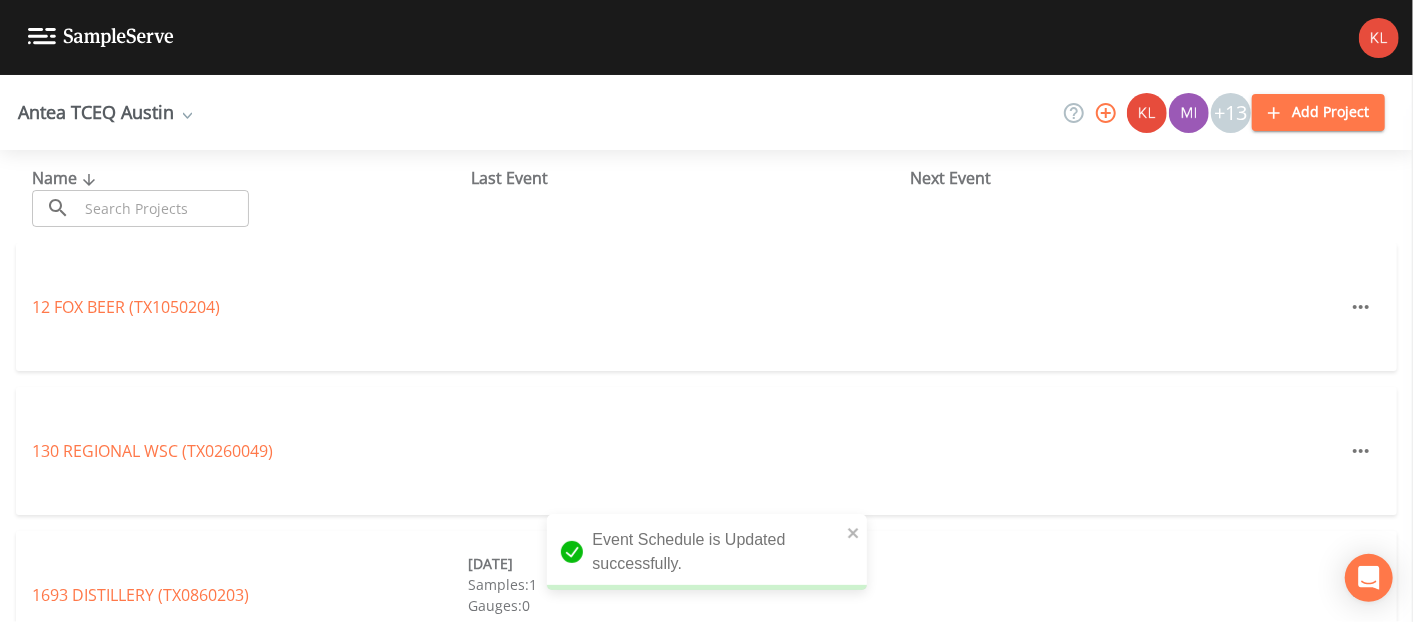 click at bounding box center [163, 208] 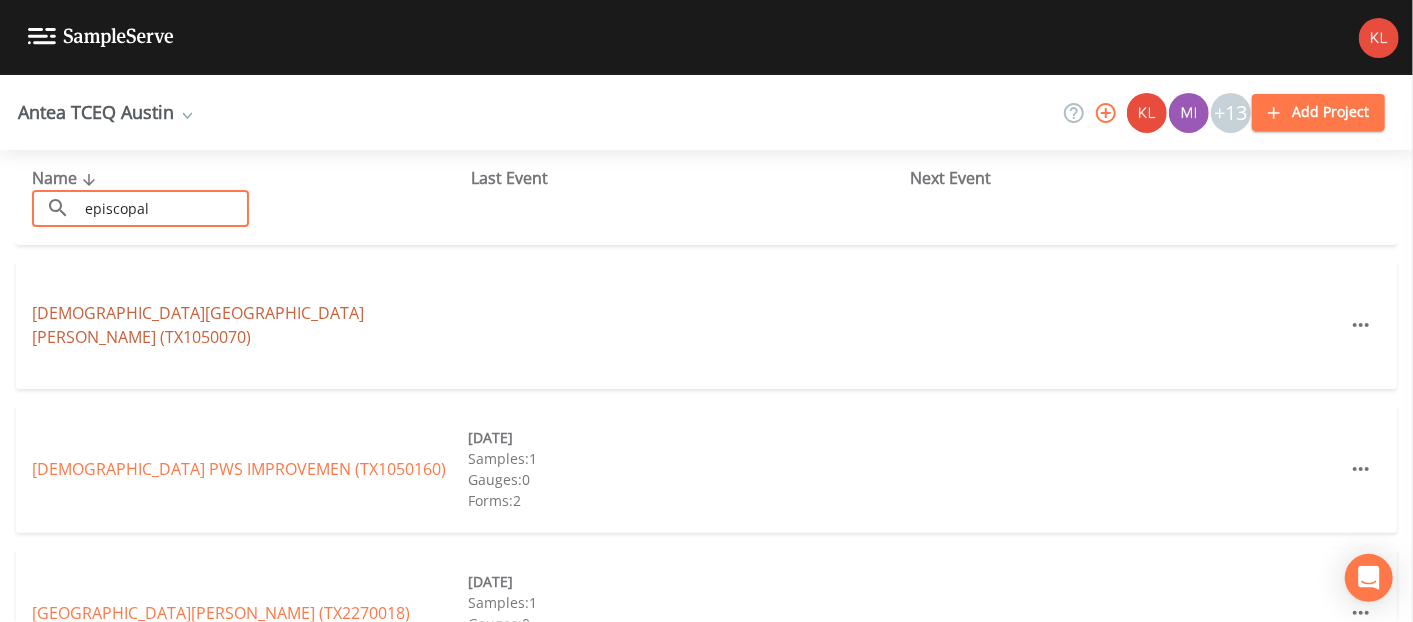 scroll, scrollTop: 133, scrollLeft: 0, axis: vertical 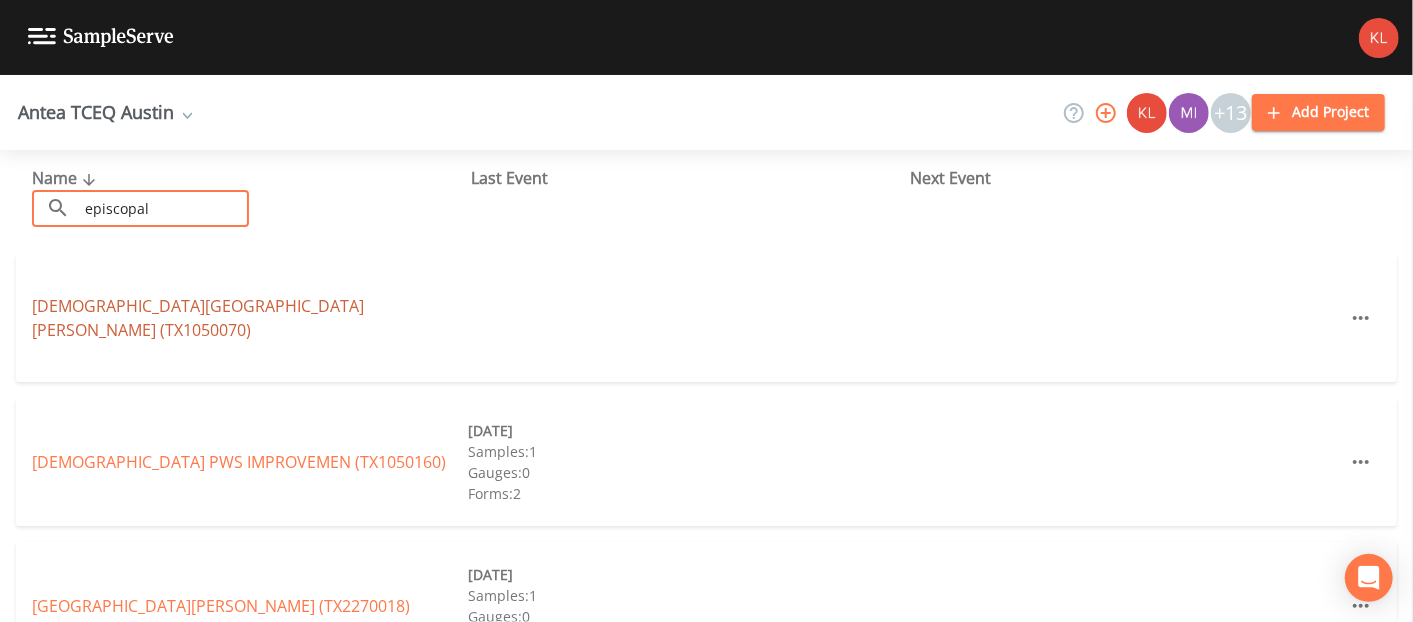 type on "episcopal" 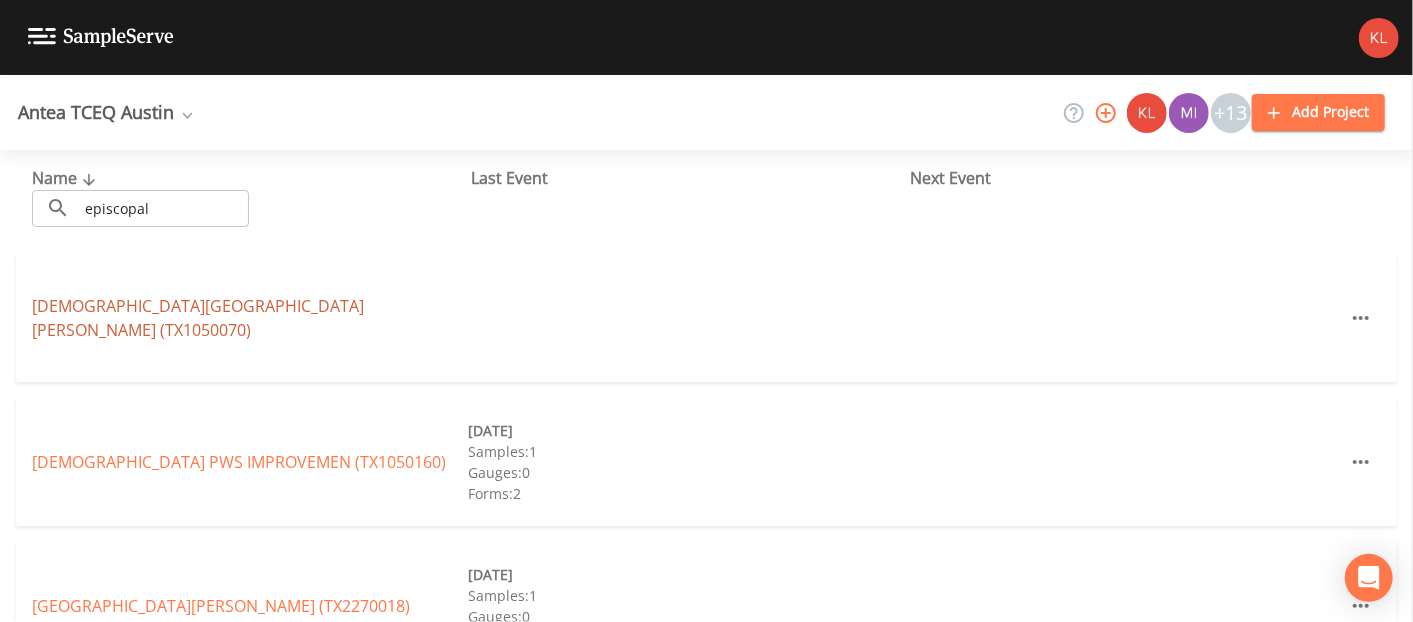 click on "SAINT STEPHENS EPISCOPAL CHURCH & SCHOOL   (TX1050070)" at bounding box center [198, 318] 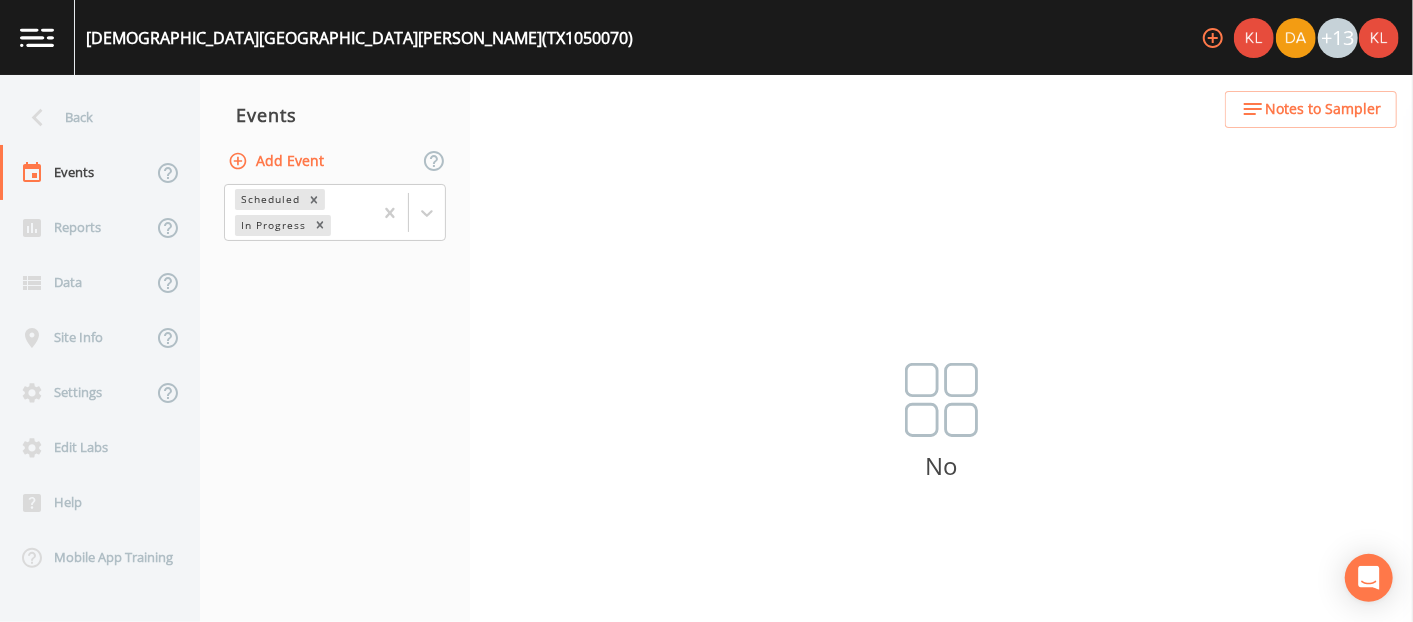 click on "Add Event" at bounding box center [278, 161] 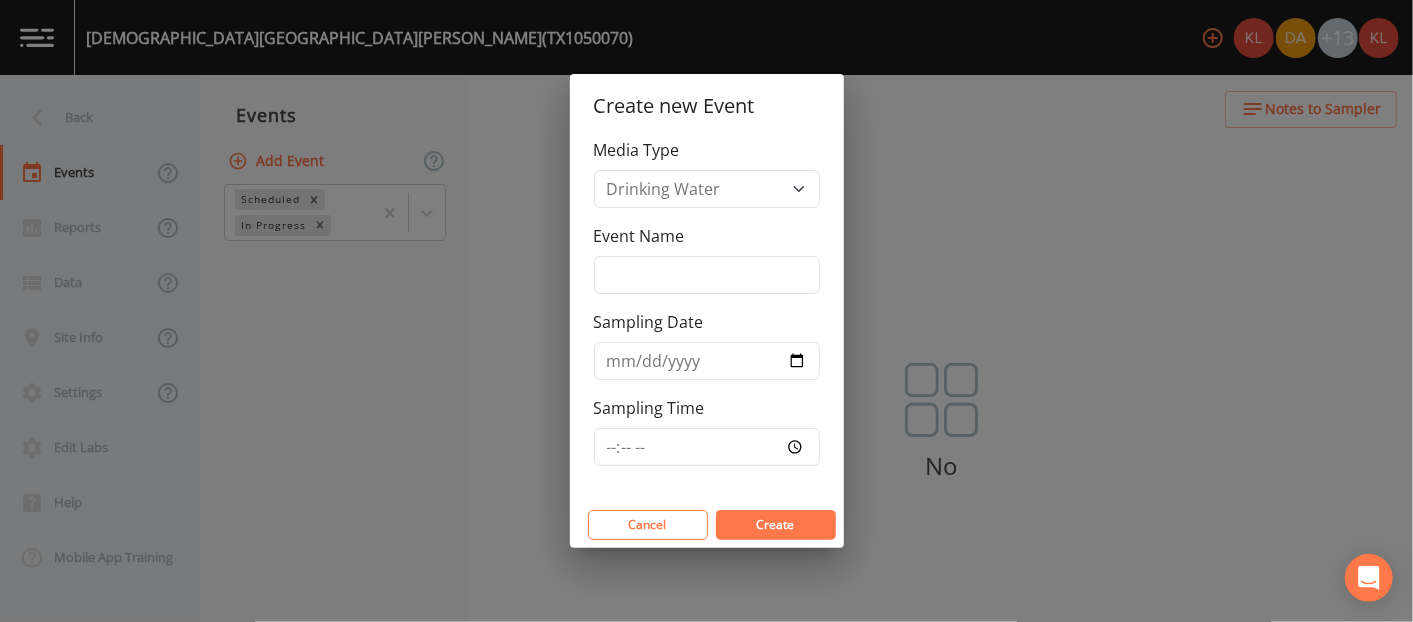 click on "Cancel Create" at bounding box center (707, 525) 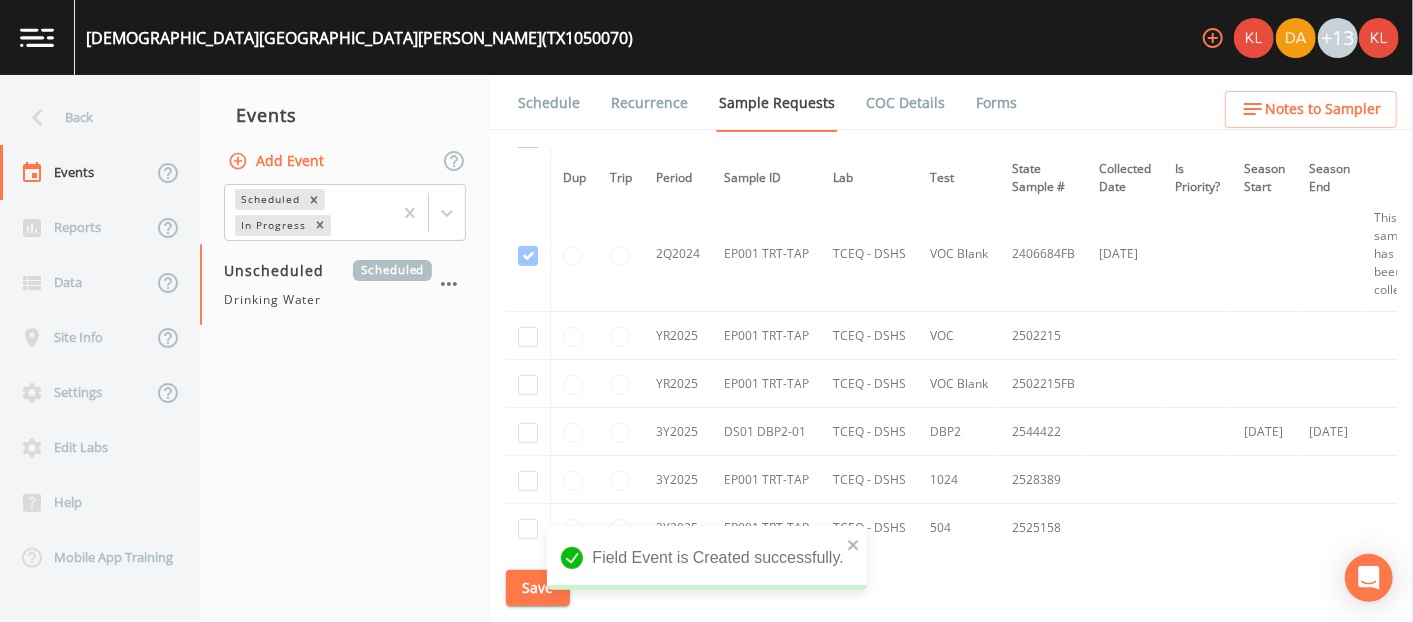 scroll, scrollTop: 665, scrollLeft: 0, axis: vertical 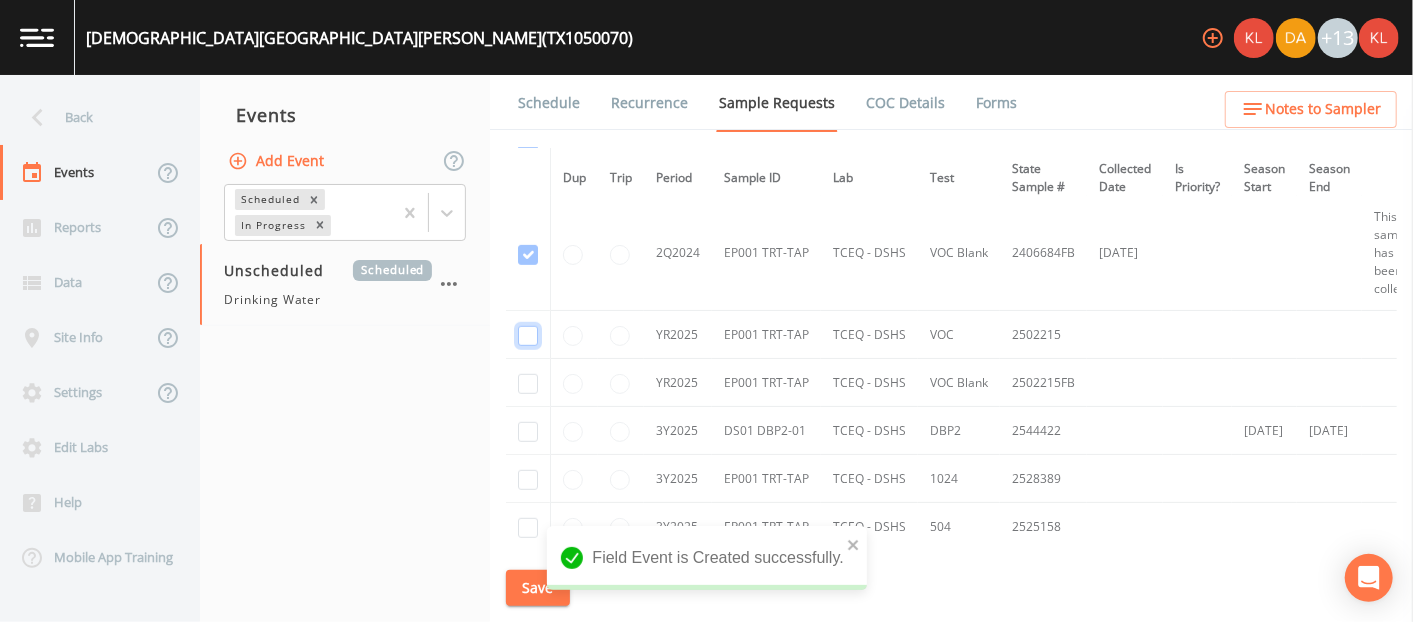 click at bounding box center [528, -90] 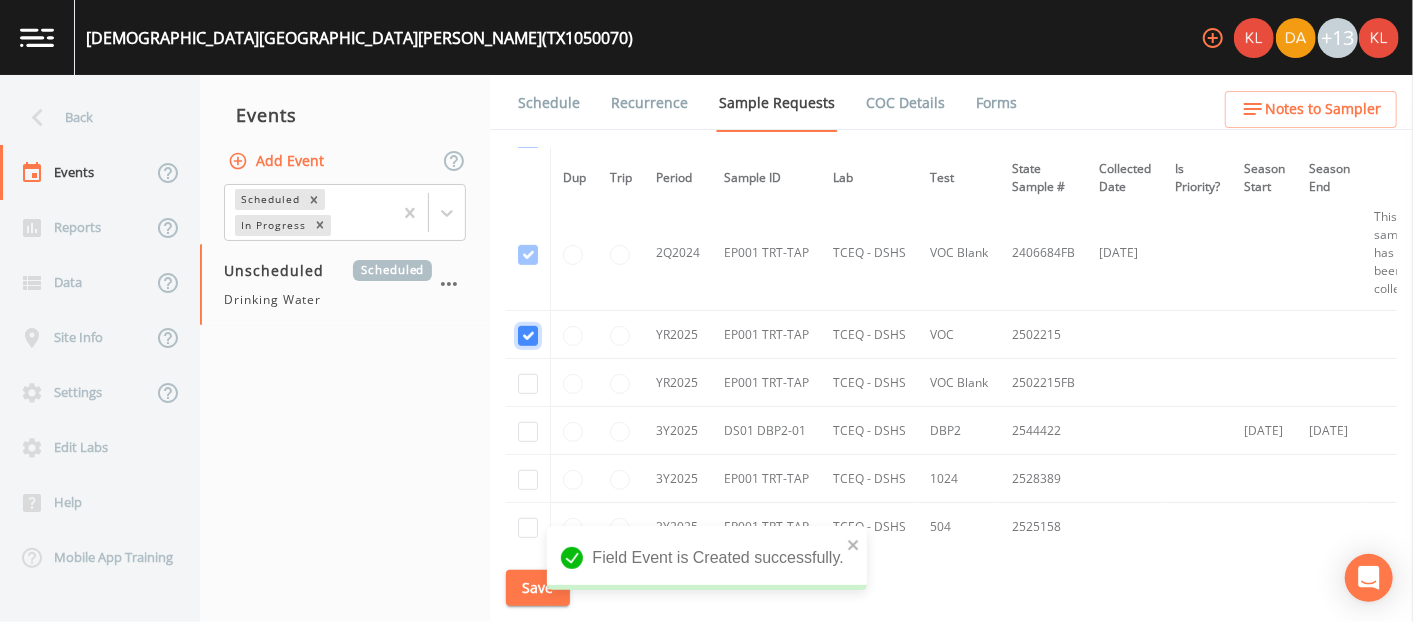 checkbox on "true" 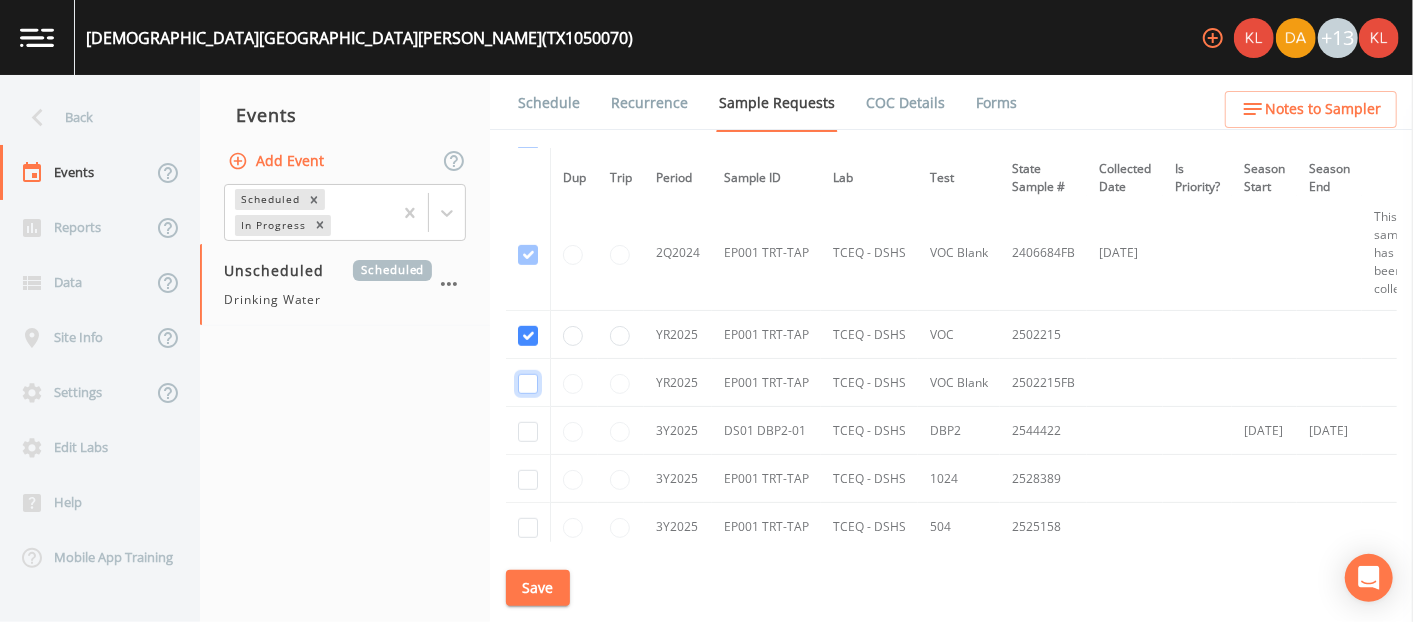 click at bounding box center (528, 25) 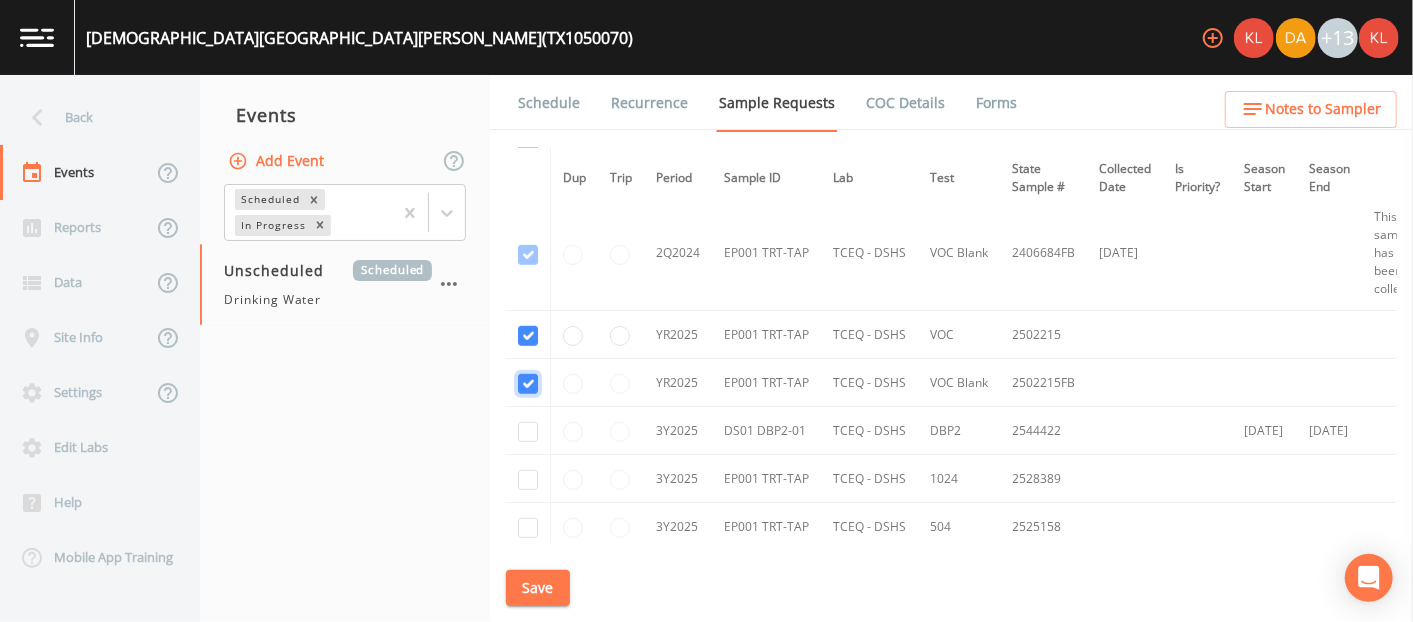 checkbox on "true" 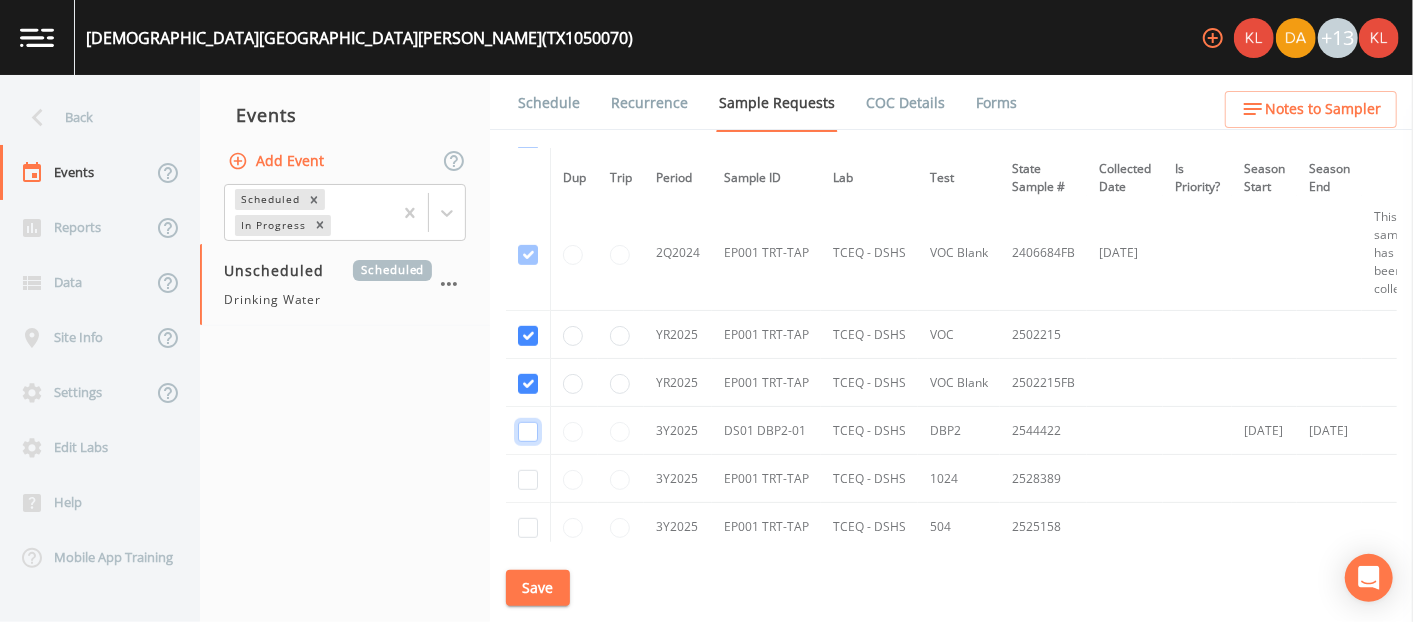 click at bounding box center (528, 432) 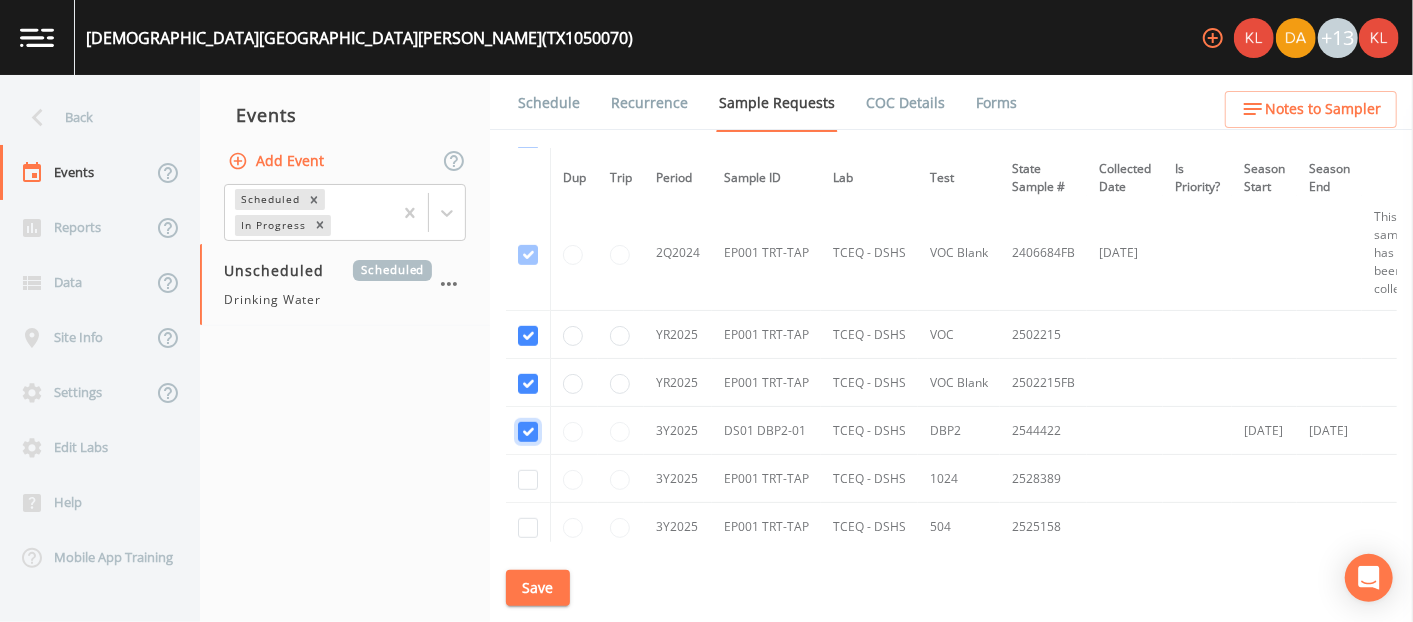 checkbox on "true" 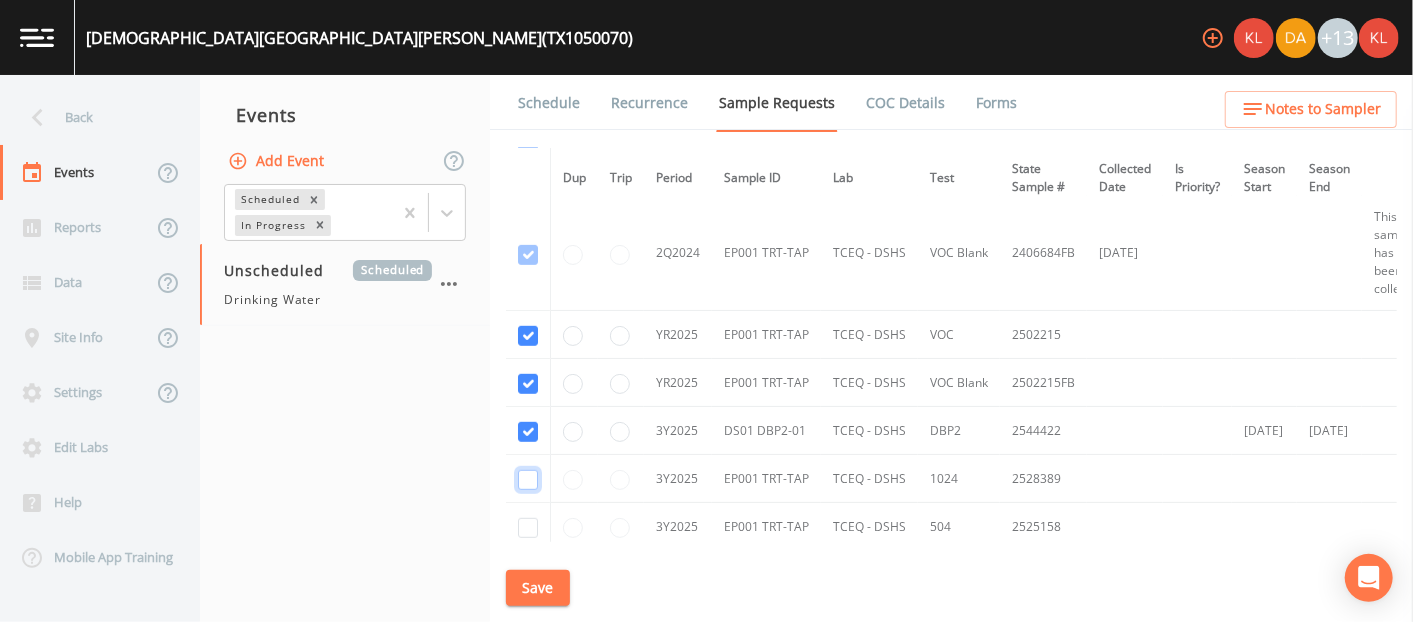 click at bounding box center (528, 480) 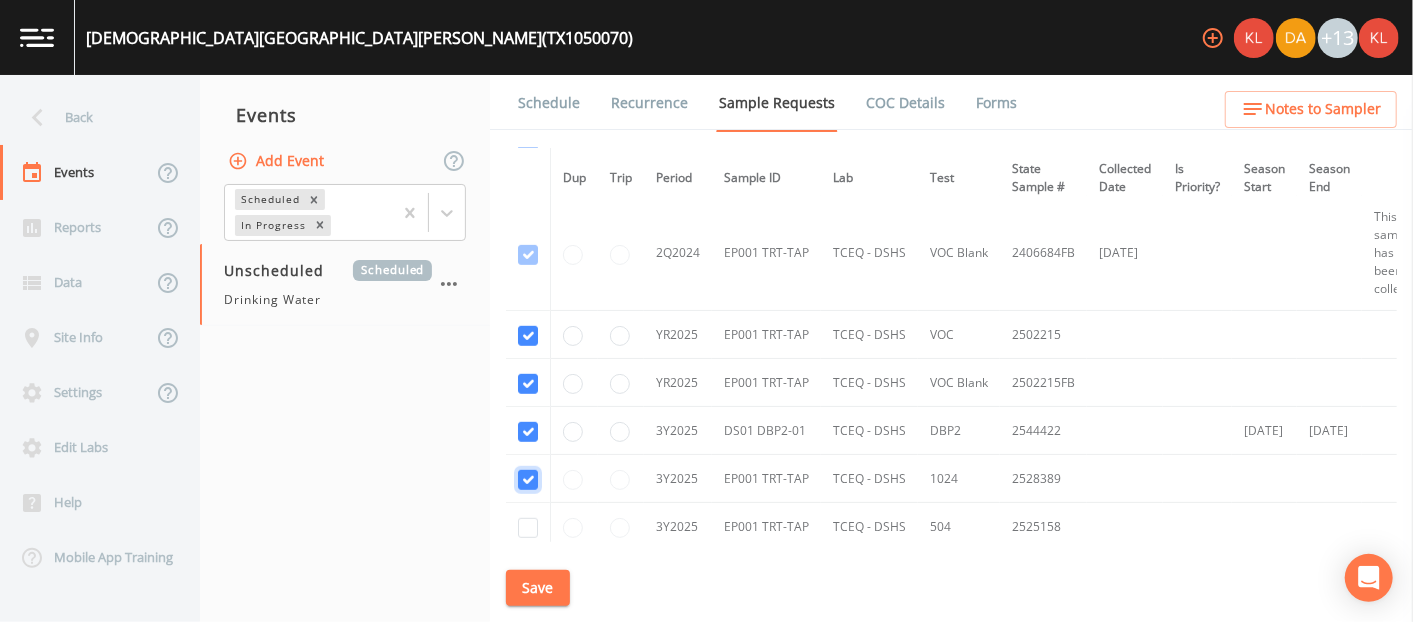 checkbox on "true" 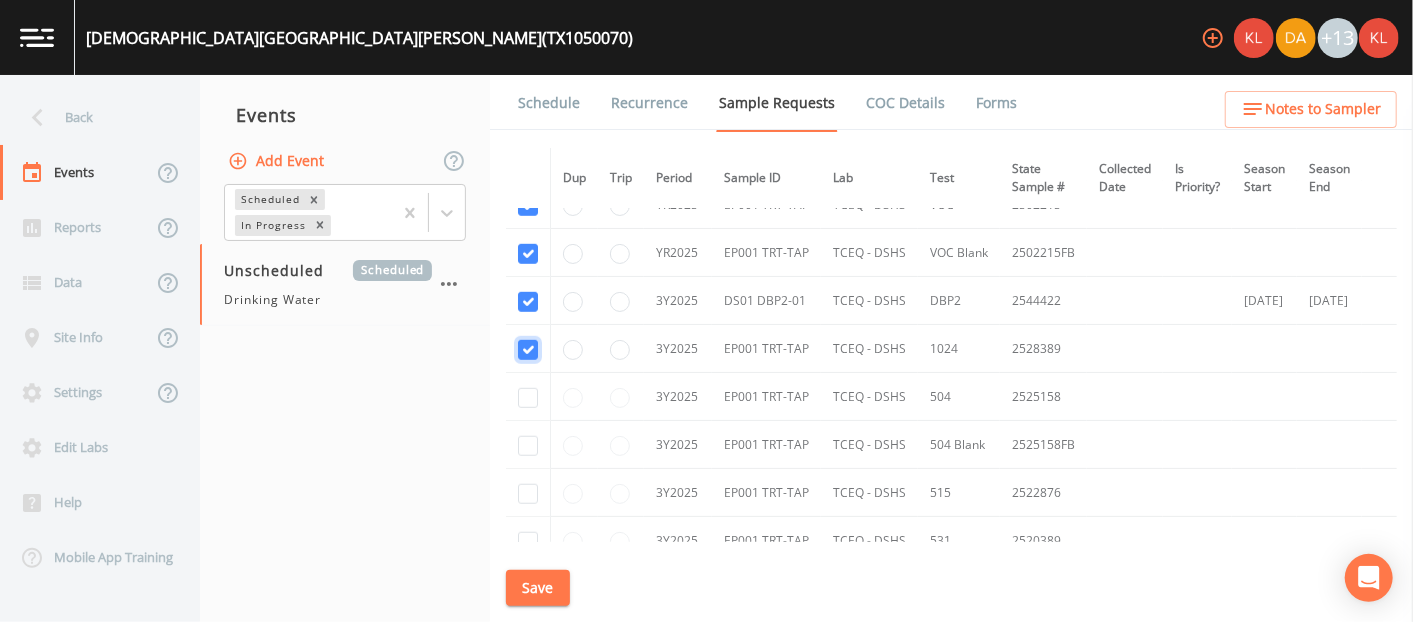 scroll, scrollTop: 799, scrollLeft: 0, axis: vertical 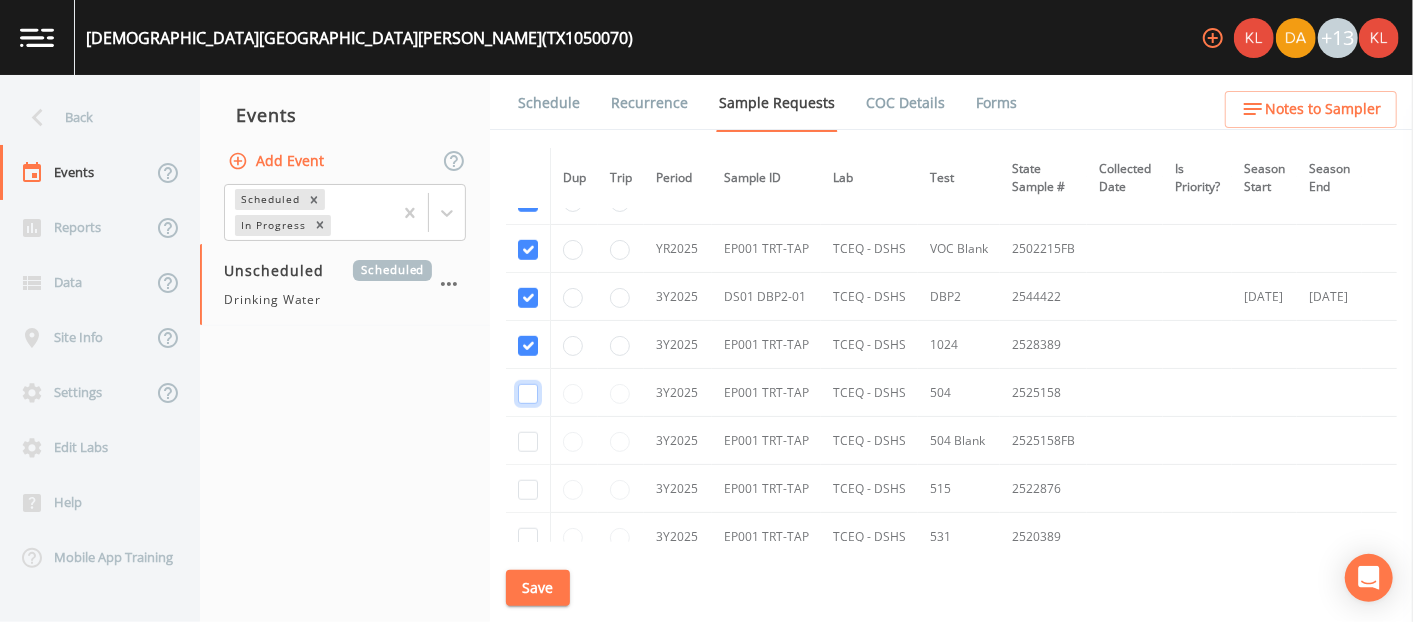 click at bounding box center (528, 394) 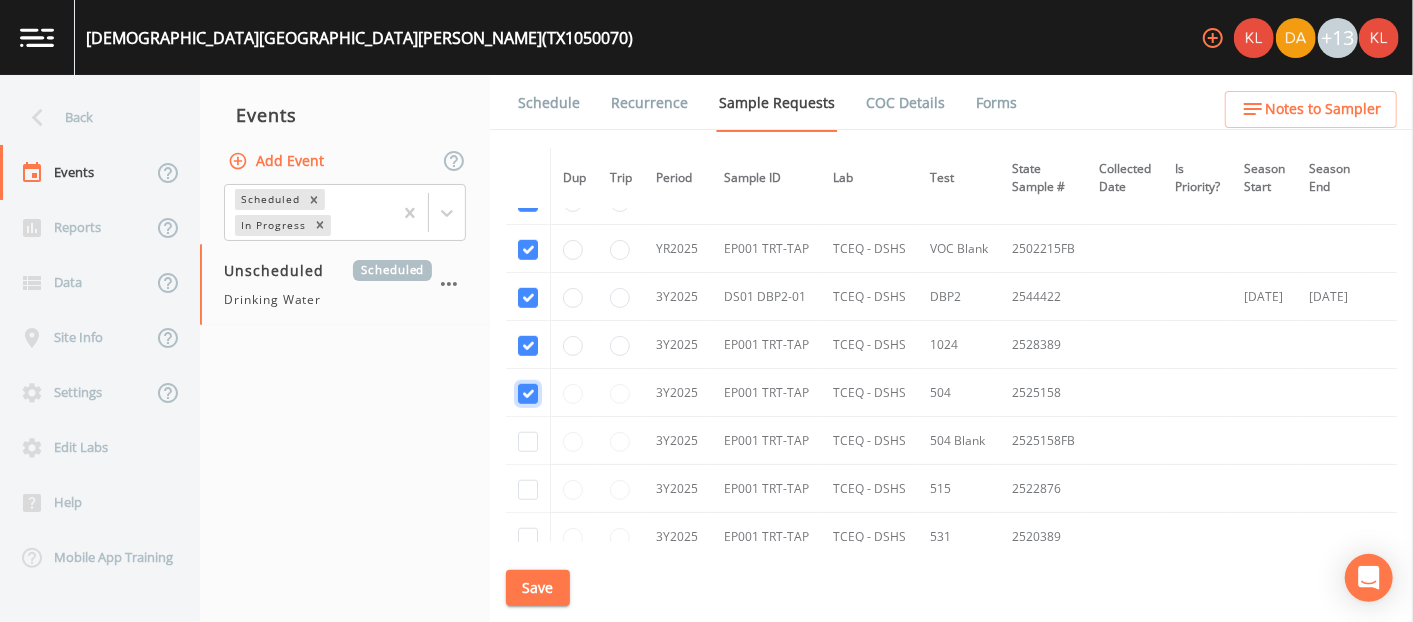 checkbox on "true" 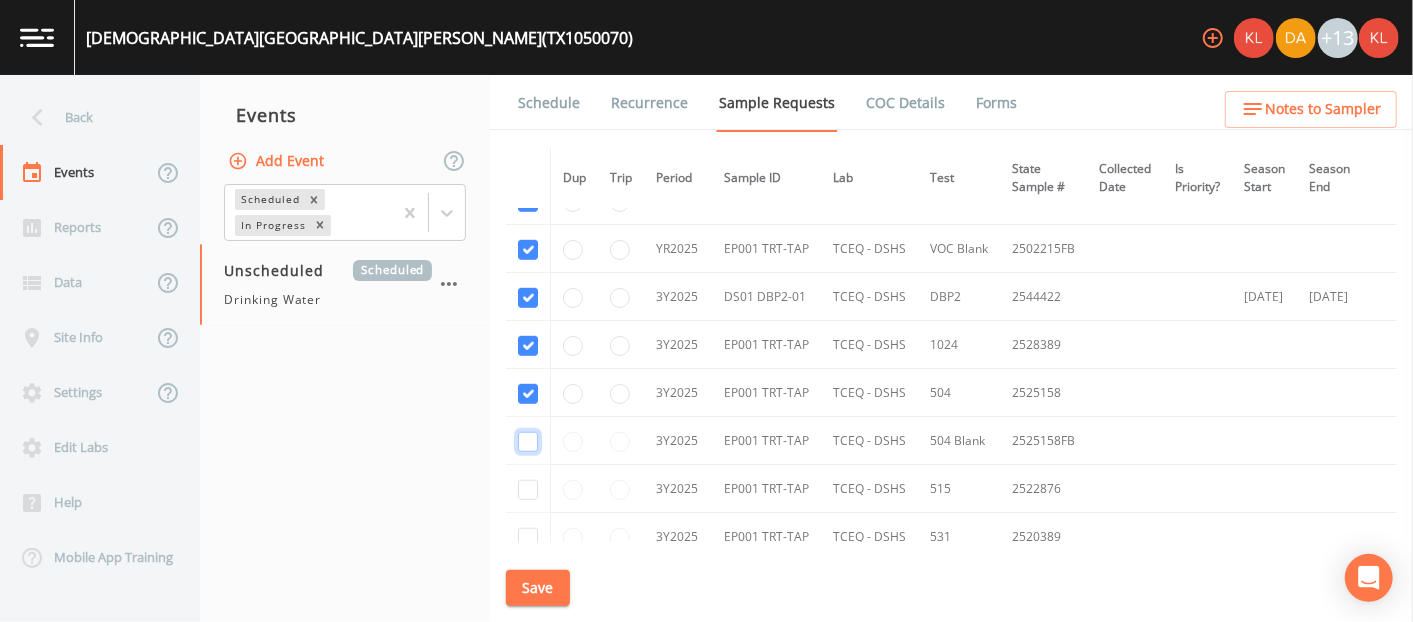 click at bounding box center (528, 442) 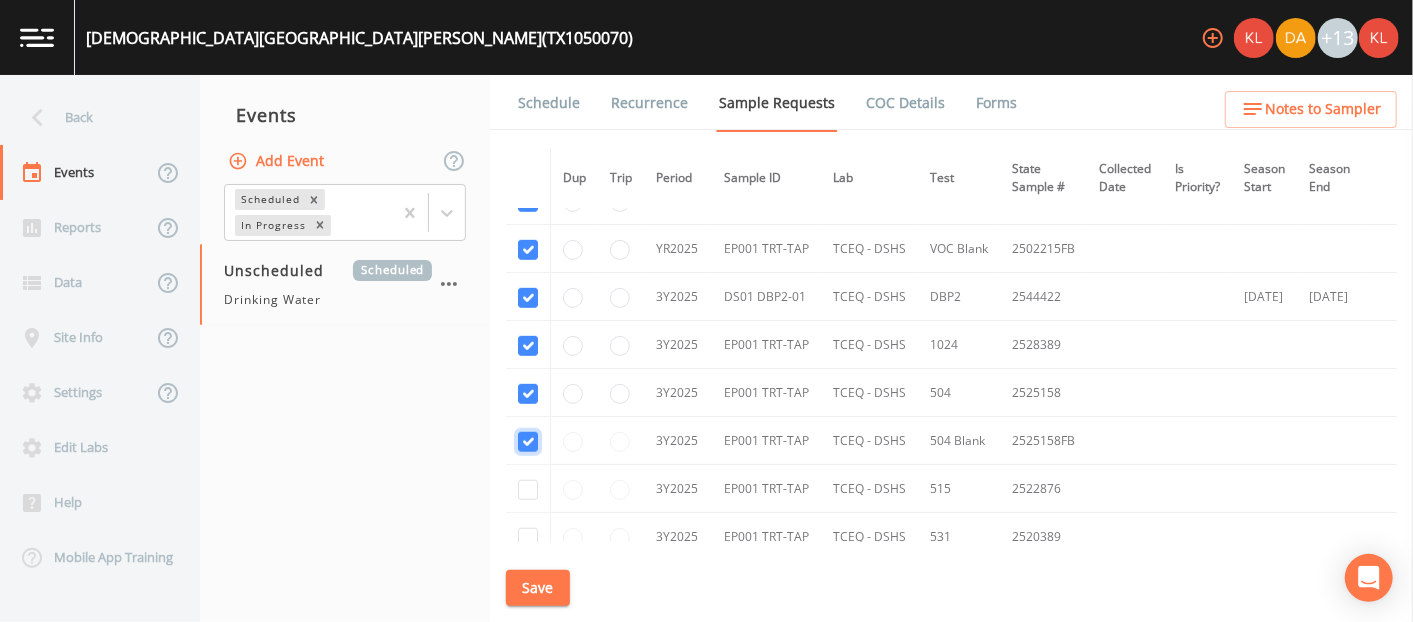 checkbox on "true" 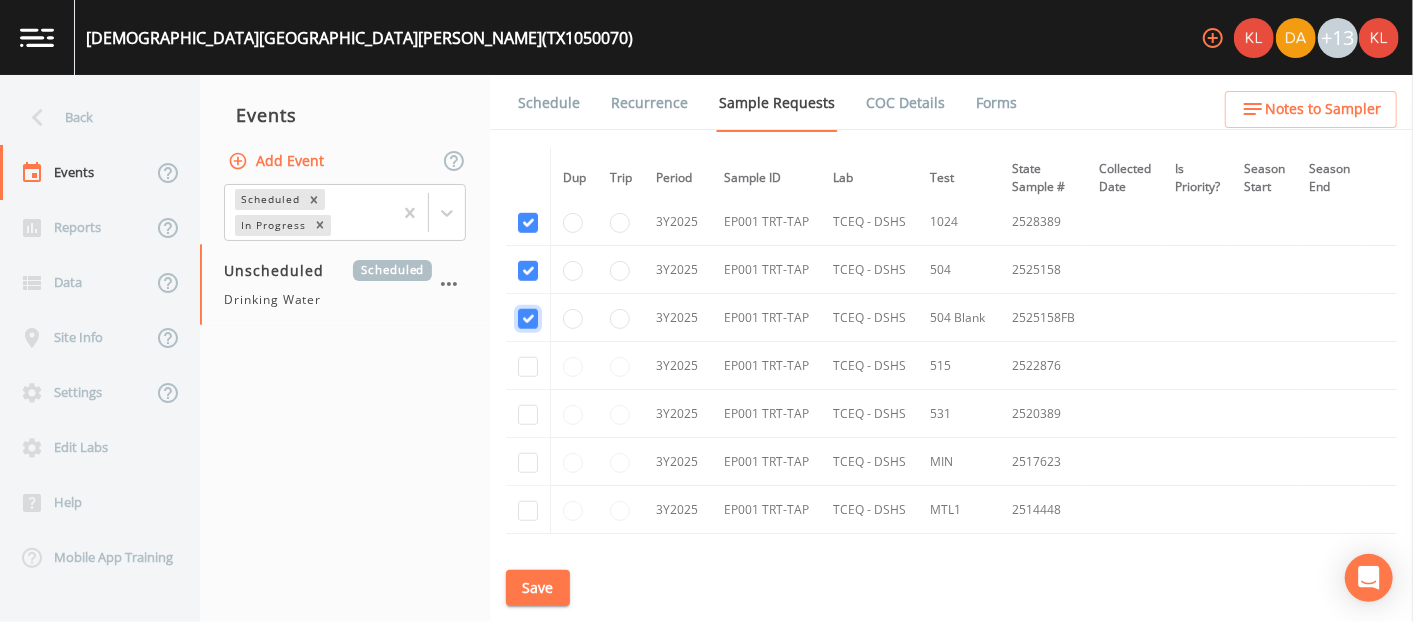 scroll, scrollTop: 928, scrollLeft: 0, axis: vertical 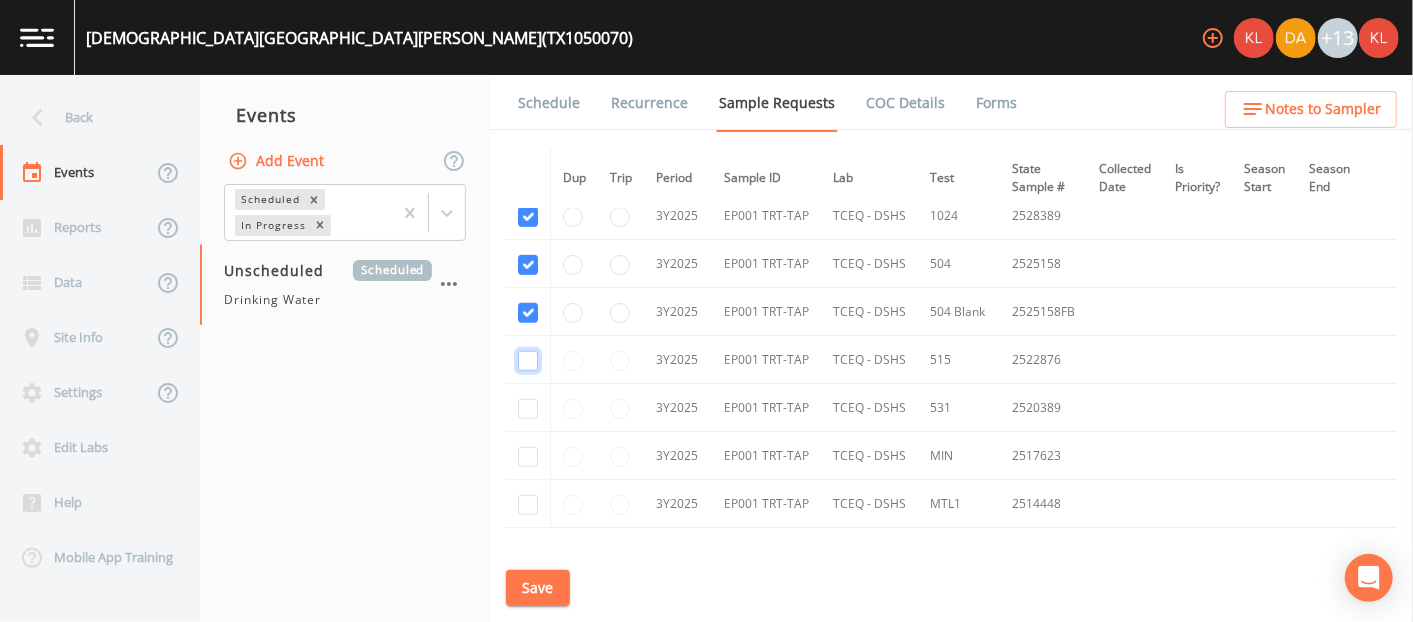 click at bounding box center [528, 361] 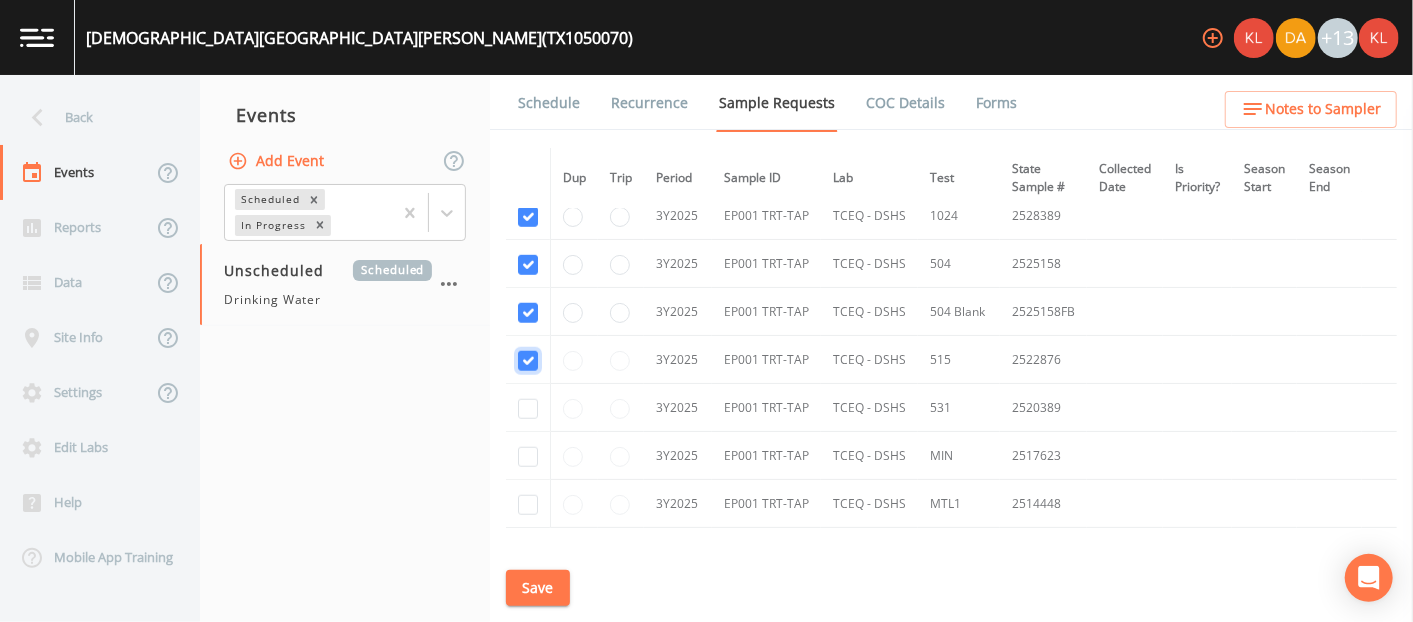 checkbox on "true" 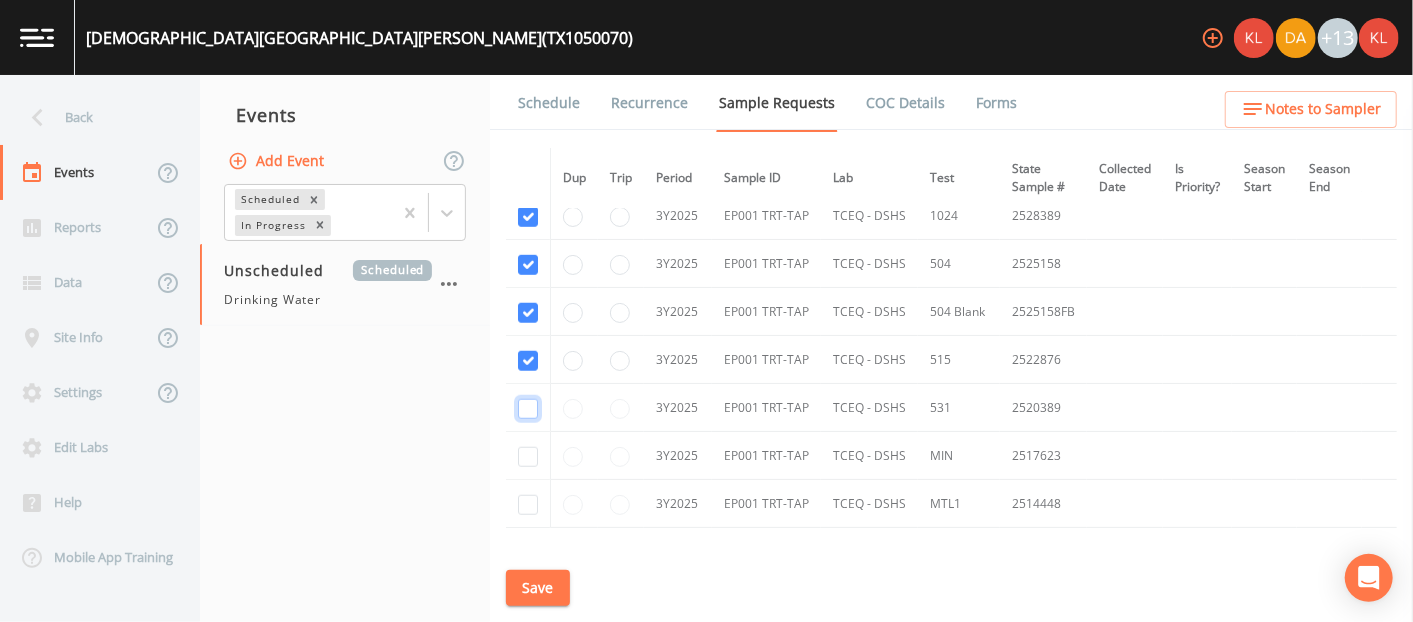 click at bounding box center [528, 409] 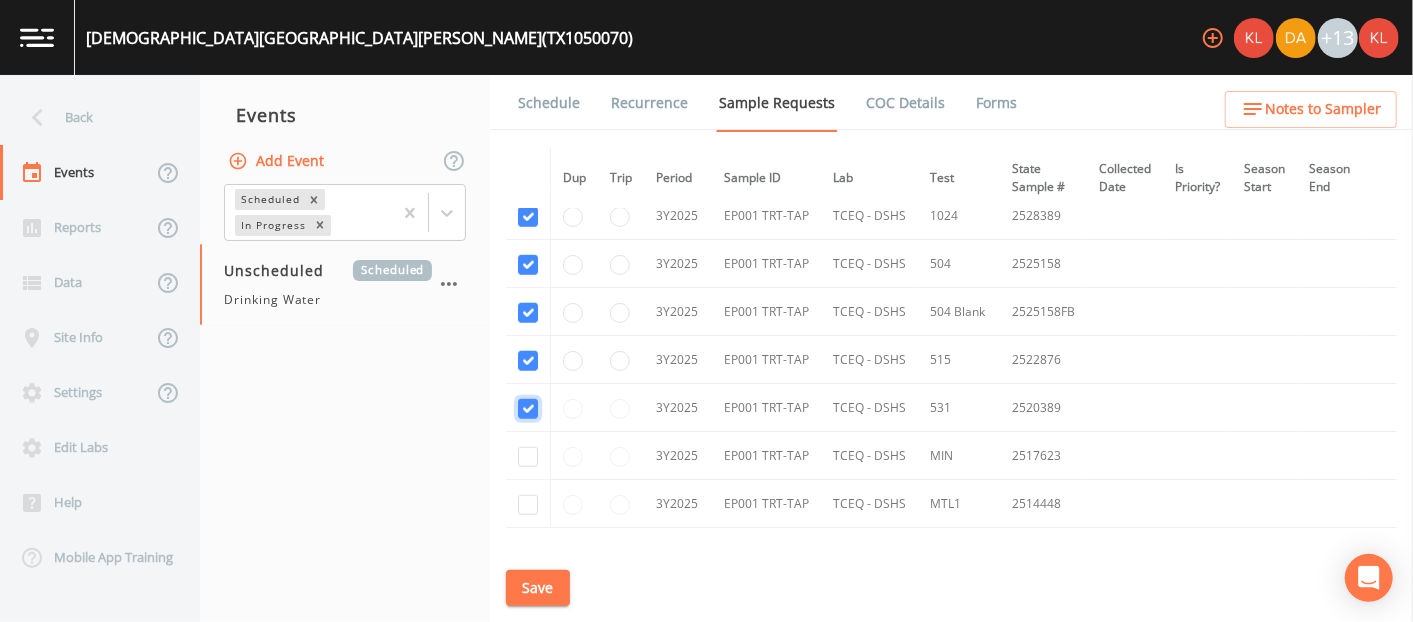 checkbox on "true" 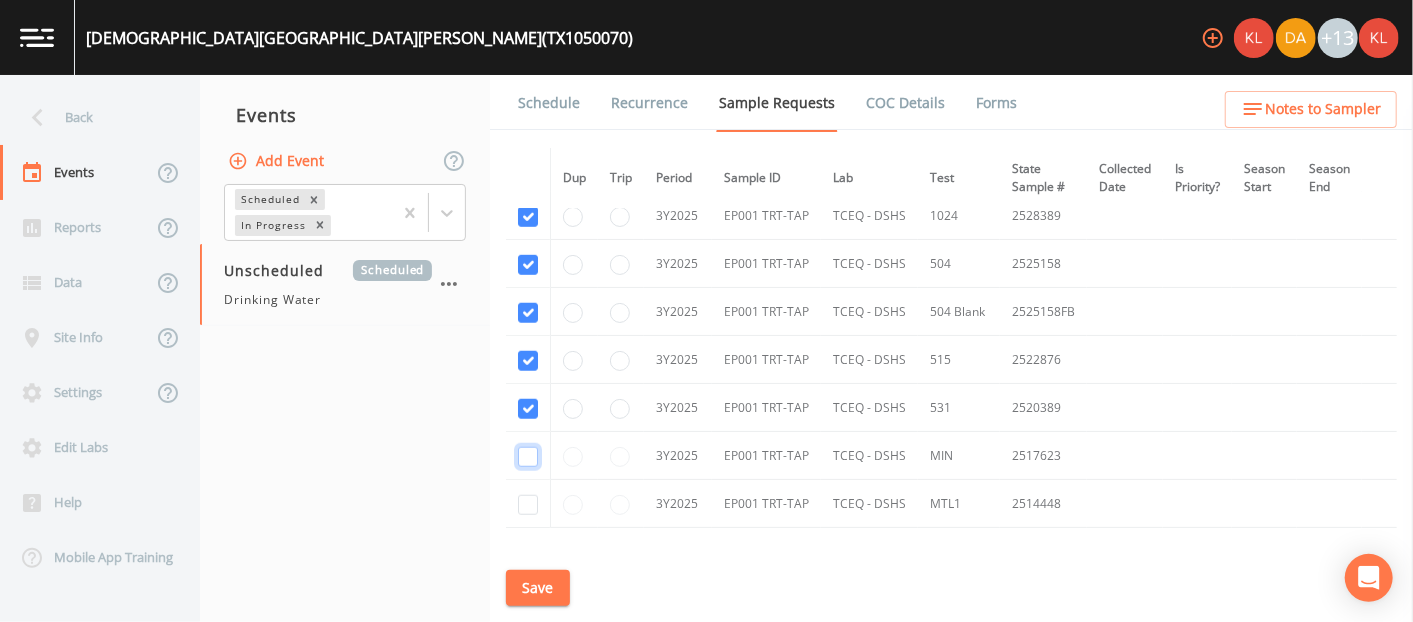 click at bounding box center (528, 457) 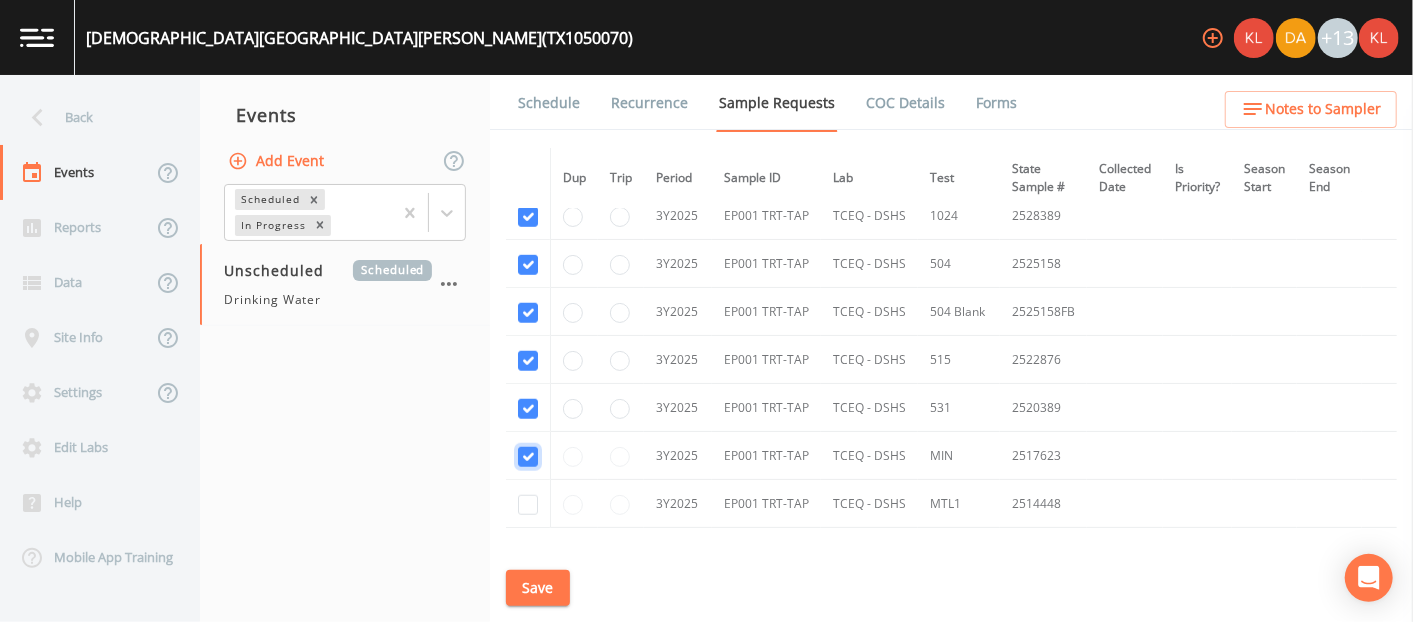 checkbox on "true" 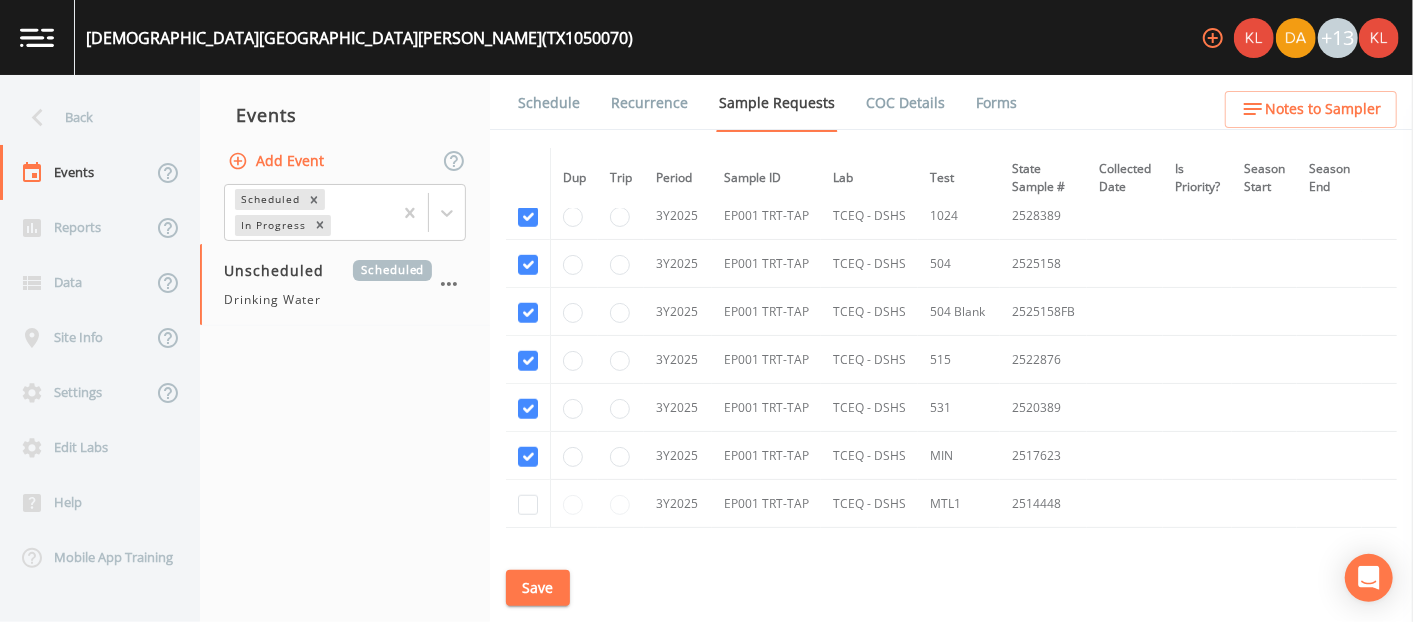 click at bounding box center (528, 504) 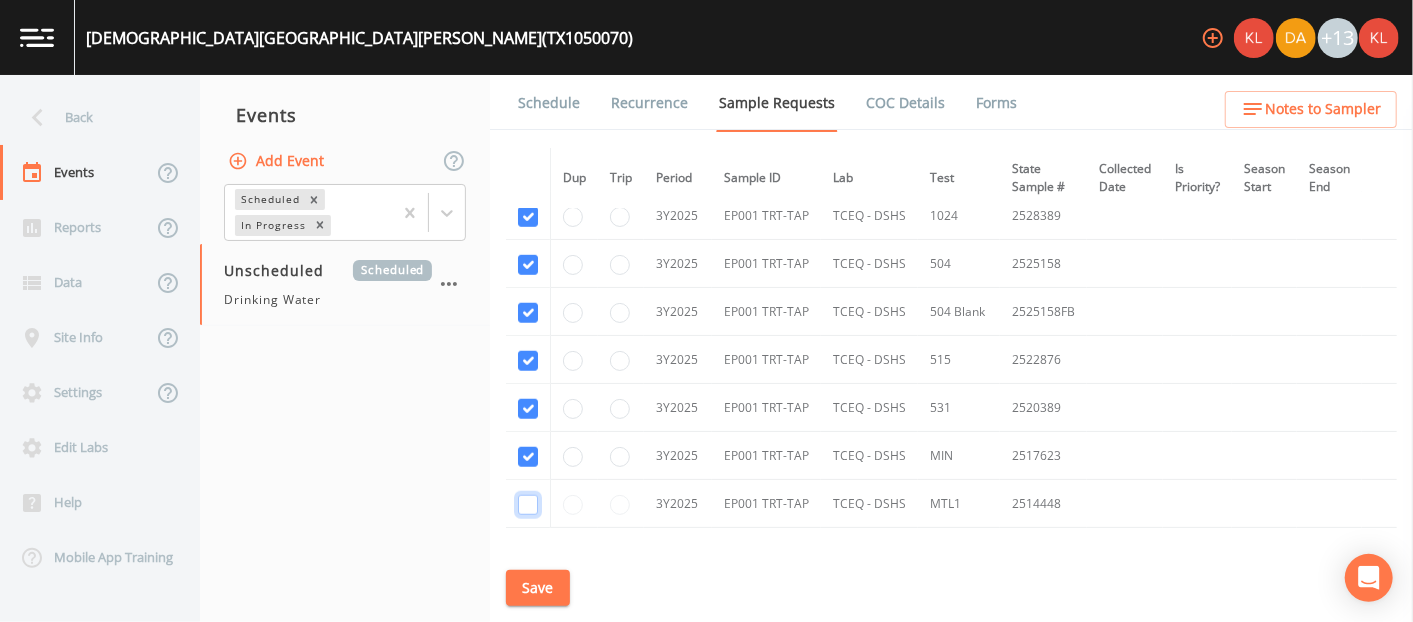 click at bounding box center [528, 505] 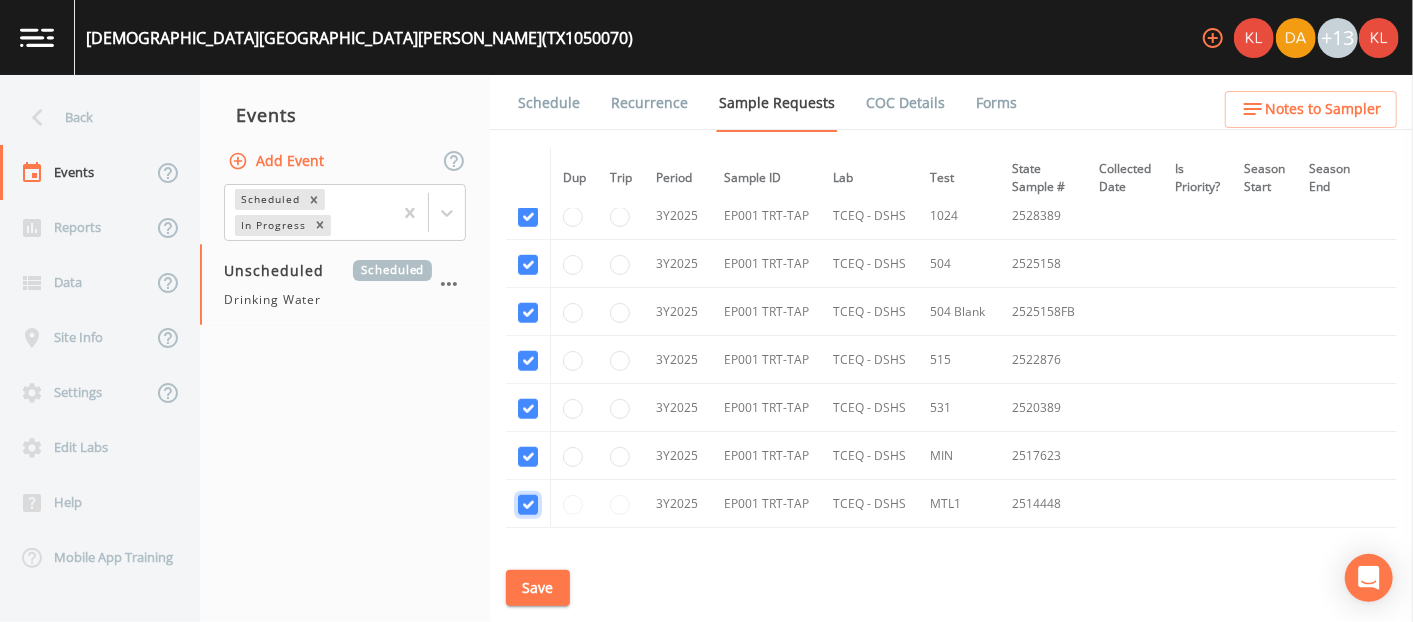 checkbox on "true" 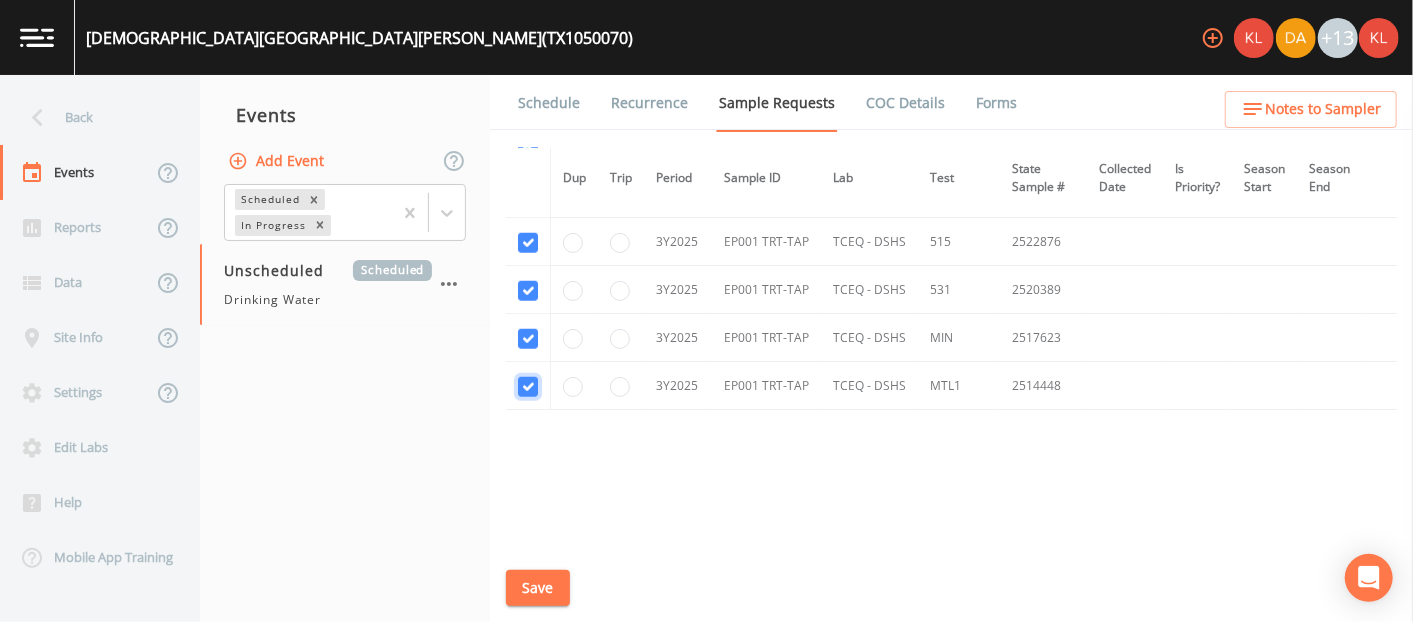 scroll, scrollTop: 1068, scrollLeft: 0, axis: vertical 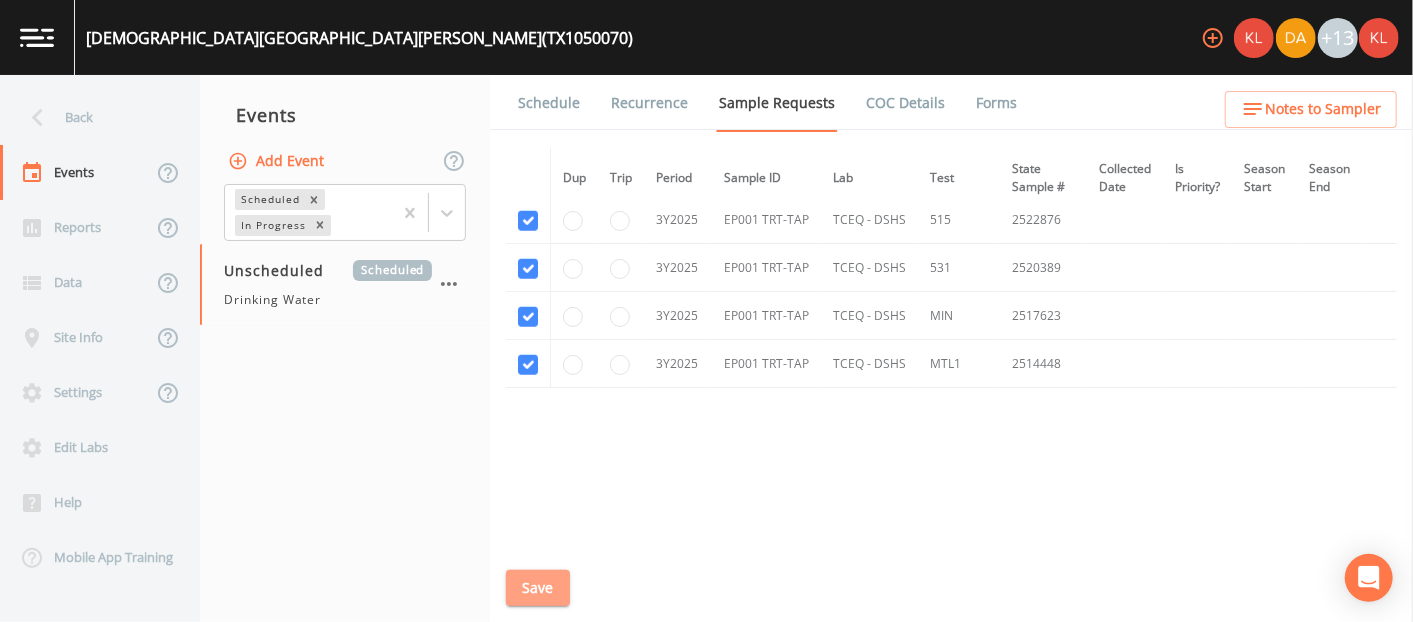 click on "Save" at bounding box center [538, 588] 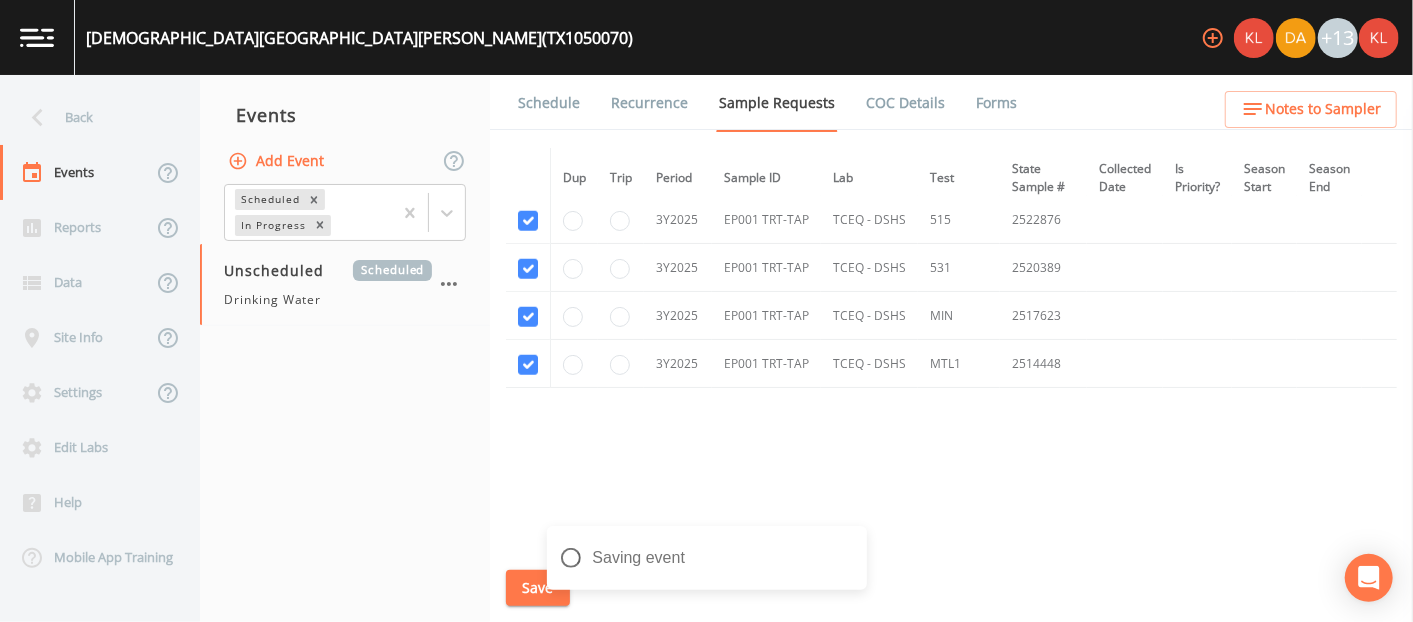 click on "Schedule" at bounding box center [549, 103] 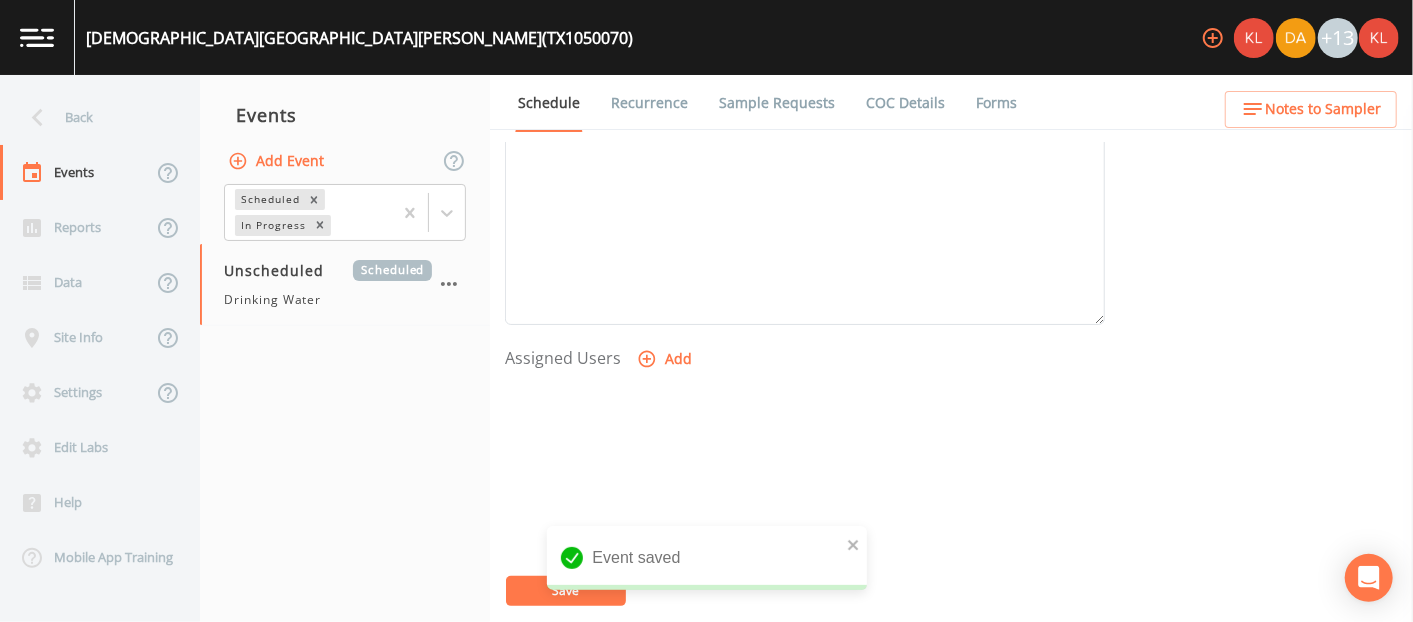 scroll, scrollTop: 679, scrollLeft: 0, axis: vertical 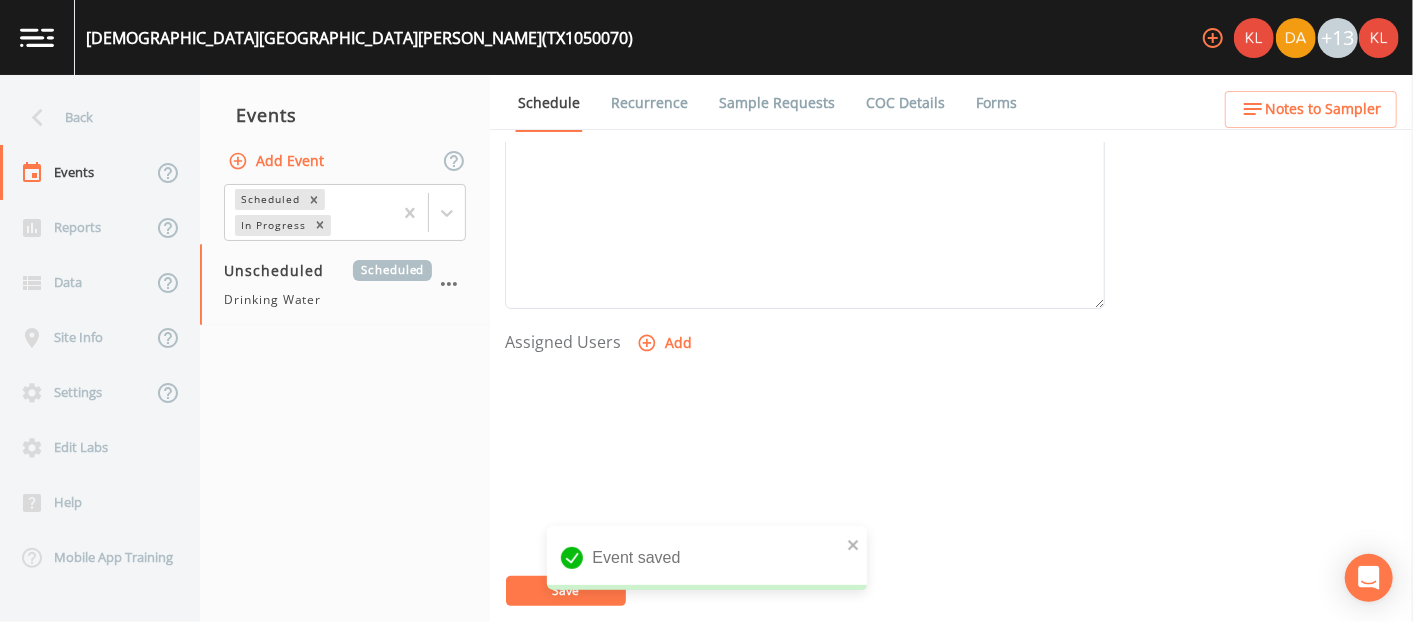 click on "Add" at bounding box center [666, 343] 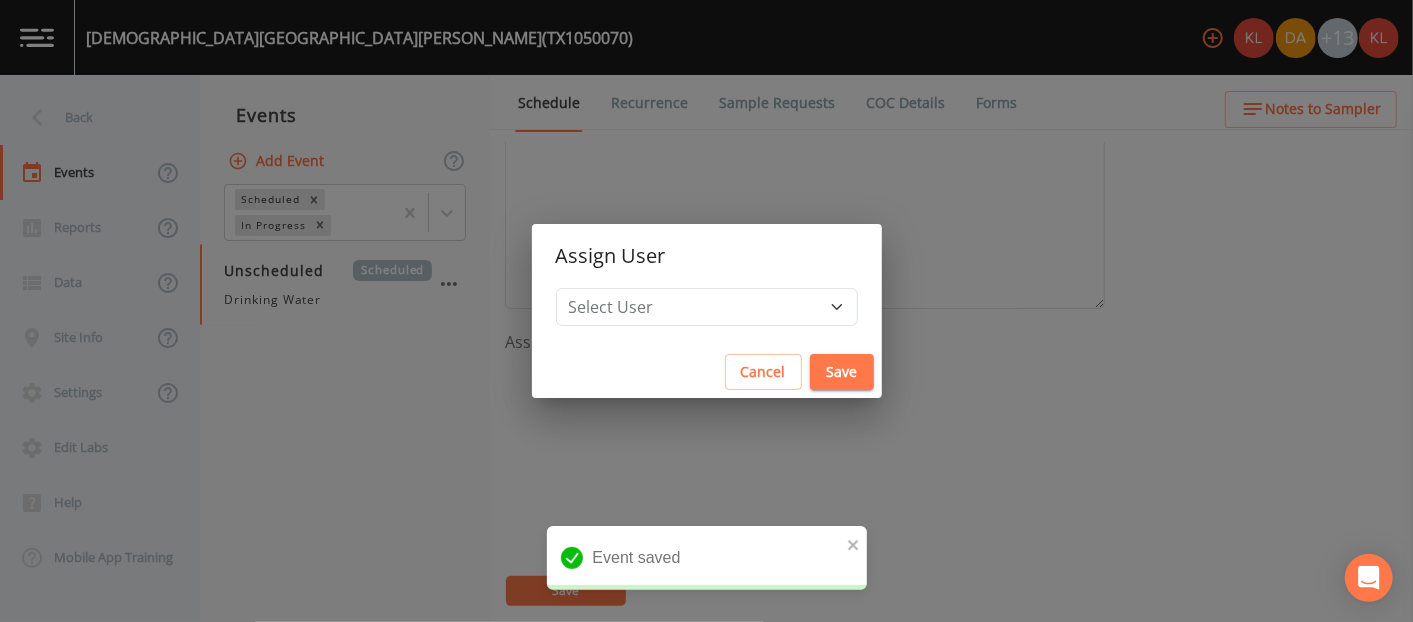 click on "Select User Kler  Teran David  Weber Joshua gere  Paul Mike  Franklin Rodolfo  Ramirez Zachary  Evans Stafford  Johnson Miriaha  Caddie Annie  Huebner Baley  Jones Reagan  Janecek Lauren  Saenz Sloan  Rigamonti Charles  Medina Paul  Vann" at bounding box center [707, 317] 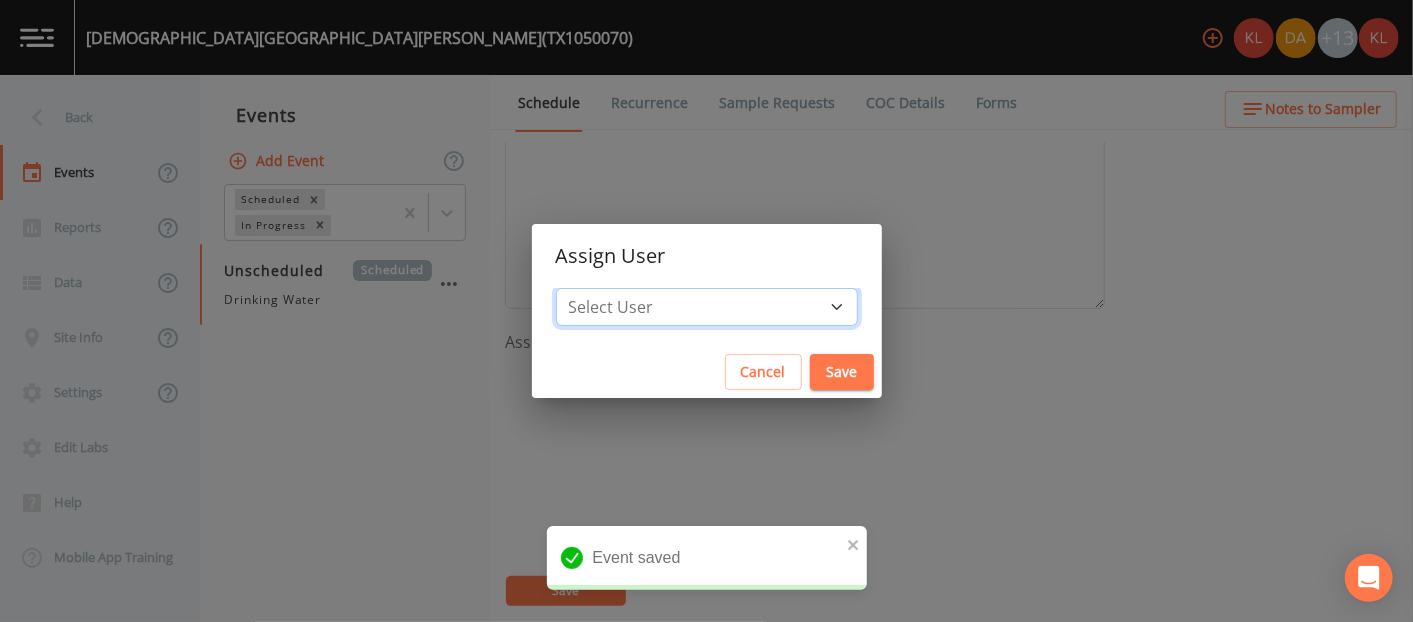 click on "Select User Kler  Teran David  Weber Joshua gere  Paul Mike  Franklin Rodolfo  Ramirez Zachary  Evans Stafford  Johnson Miriaha  Caddie Annie  Huebner Baley  Jones Reagan  Janecek Lauren  Saenz Sloan  Rigamonti Charles  Medina Paul  Vann" at bounding box center (707, 307) 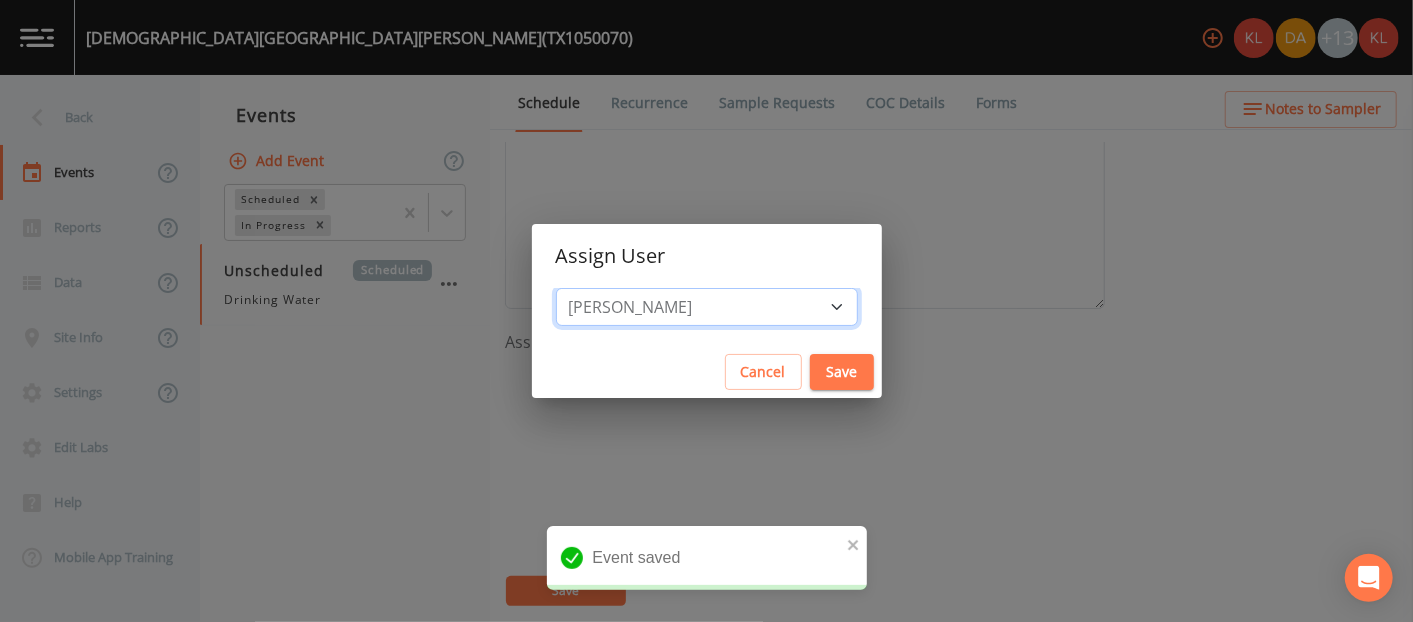 click on "Select User Kler  Teran David  Weber Joshua gere  Paul Mike  Franklin Rodolfo  Ramirez Zachary  Evans Stafford  Johnson Miriaha  Caddie Annie  Huebner Baley  Jones Reagan  Janecek Lauren  Saenz Sloan  Rigamonti Charles  Medina Paul  Vann" at bounding box center [707, 307] 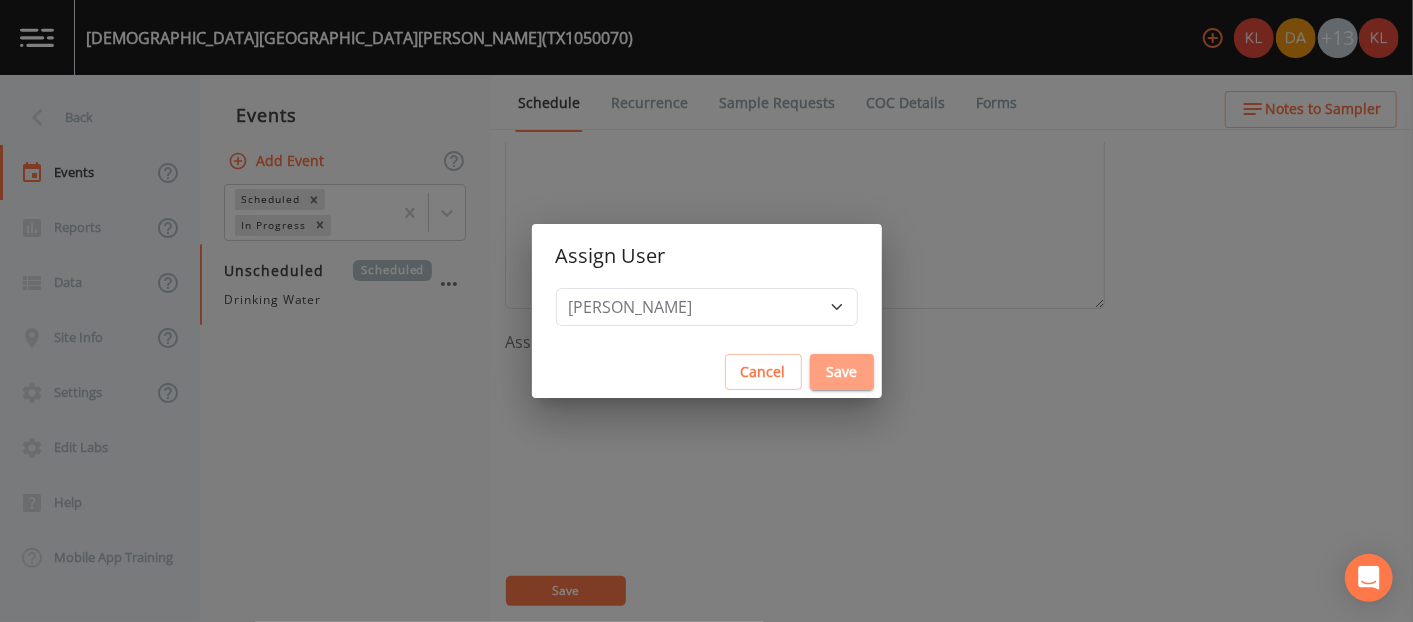 click on "Save" at bounding box center (842, 372) 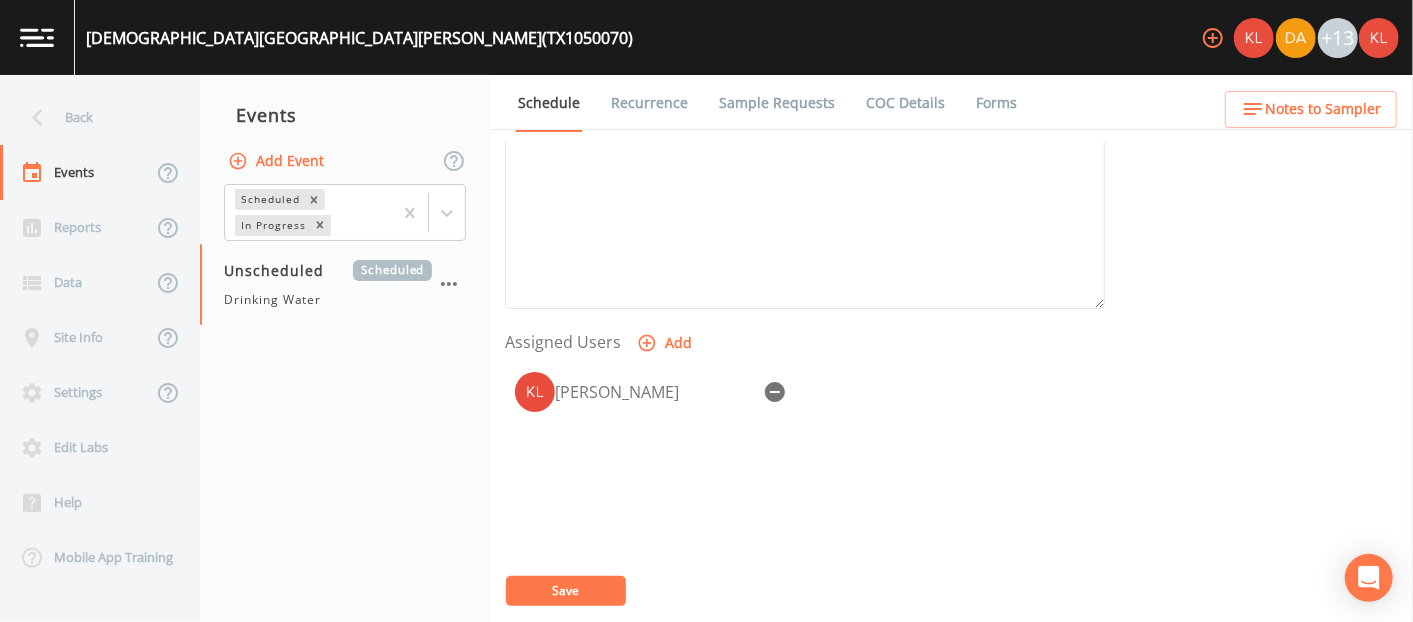 click on "Save" at bounding box center (566, 591) 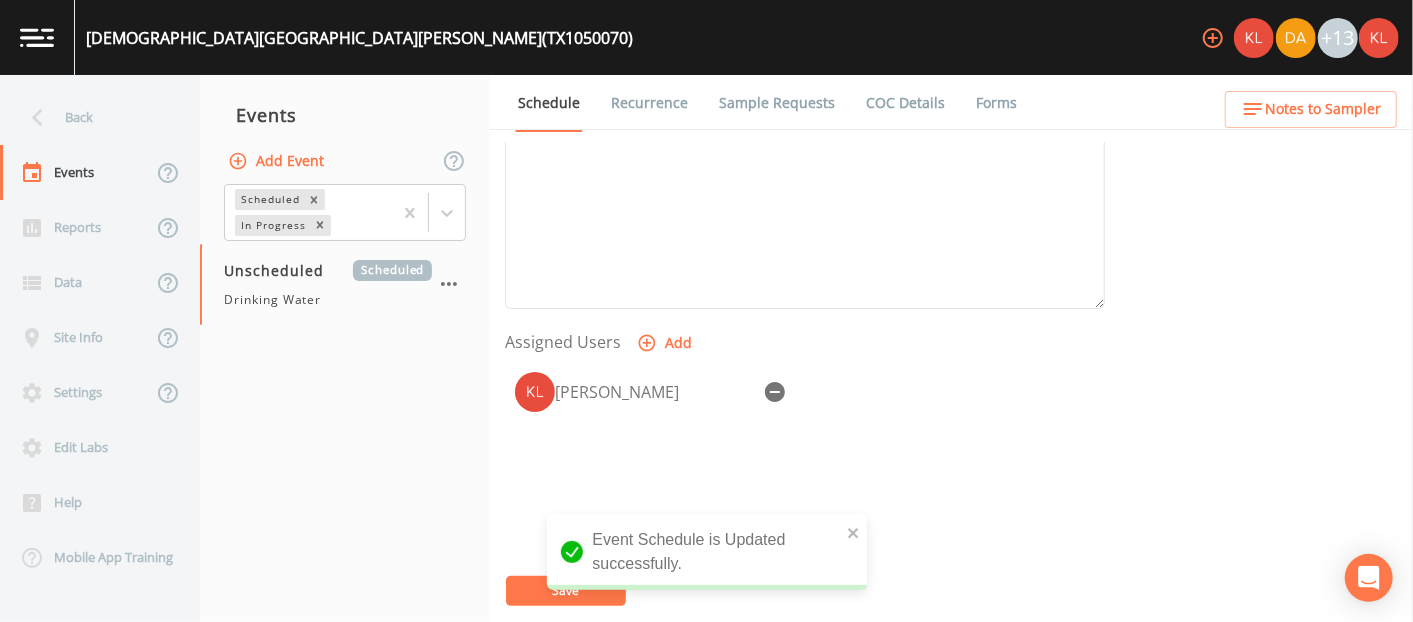 click at bounding box center (37, 37) 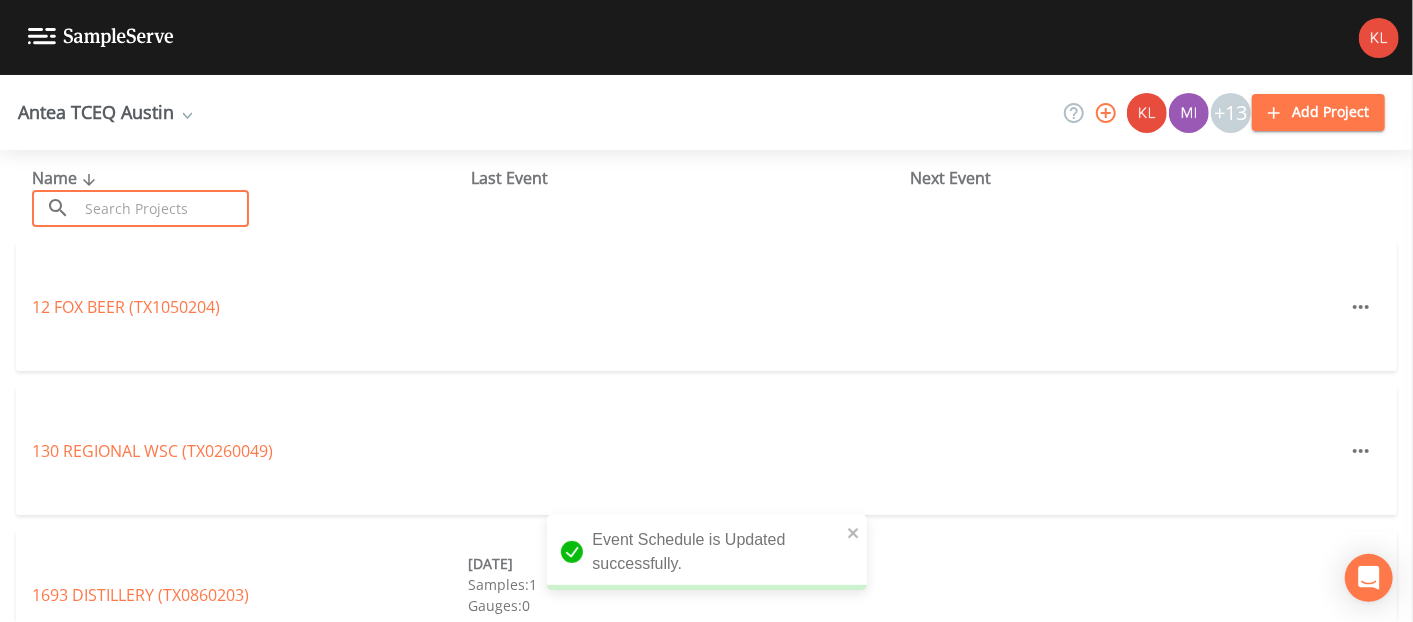 click at bounding box center (163, 208) 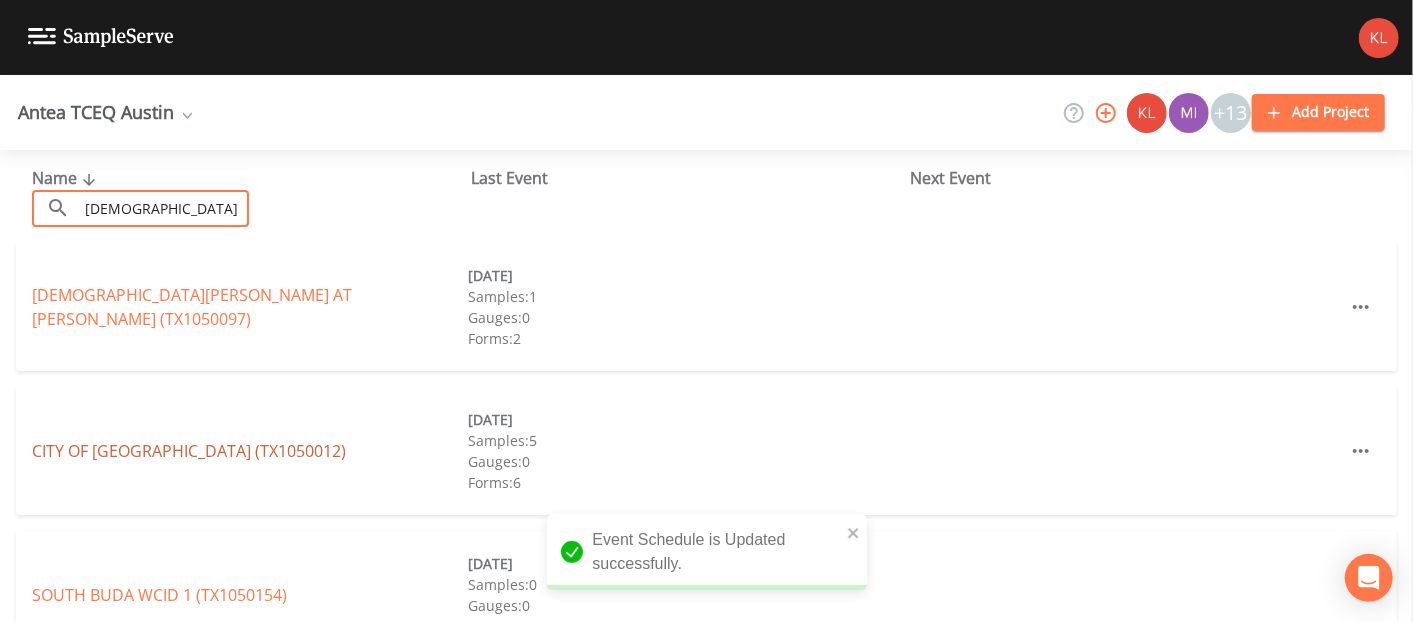 type on "buda" 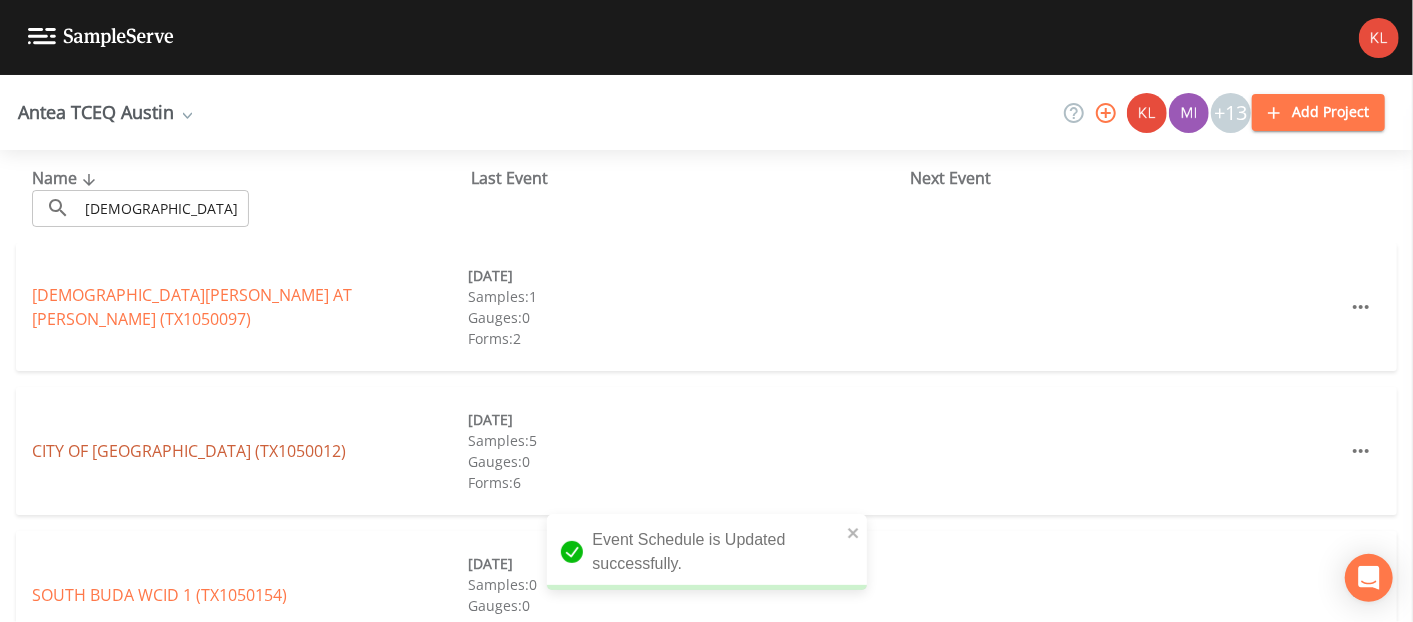 click on "CITY OF BUDA   (TX1050012)" at bounding box center [189, 451] 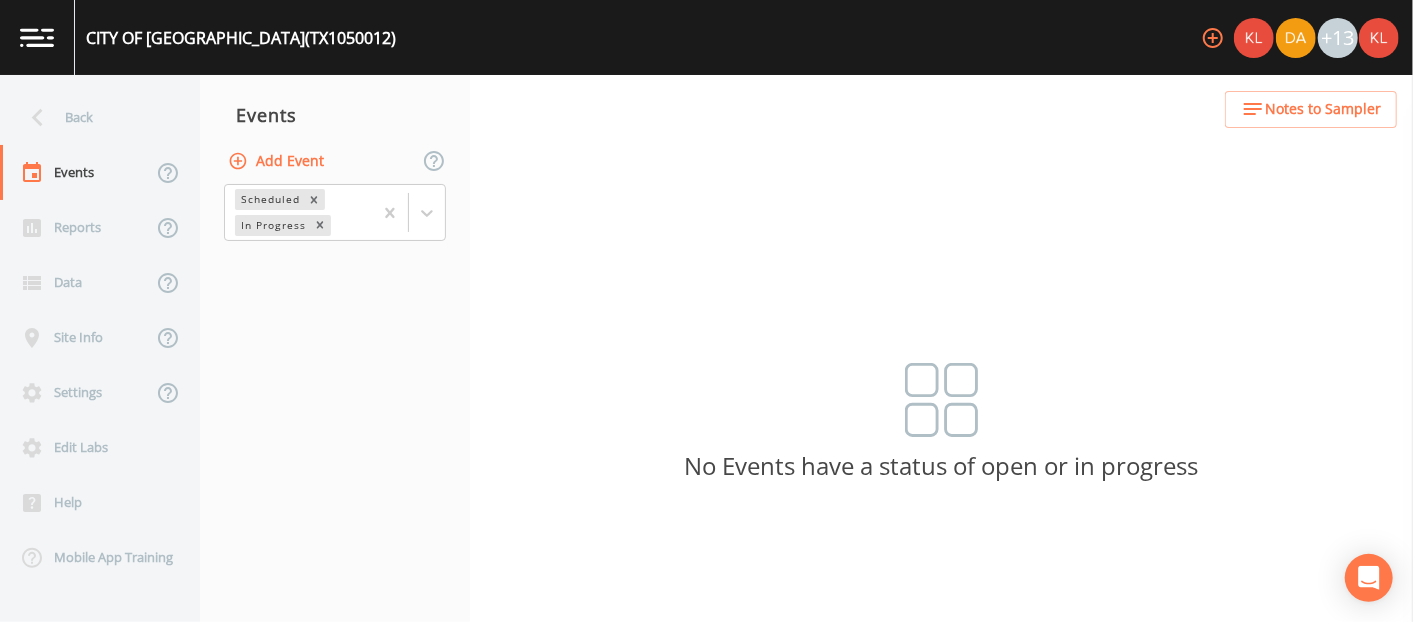 click on "Add Event" at bounding box center [278, 161] 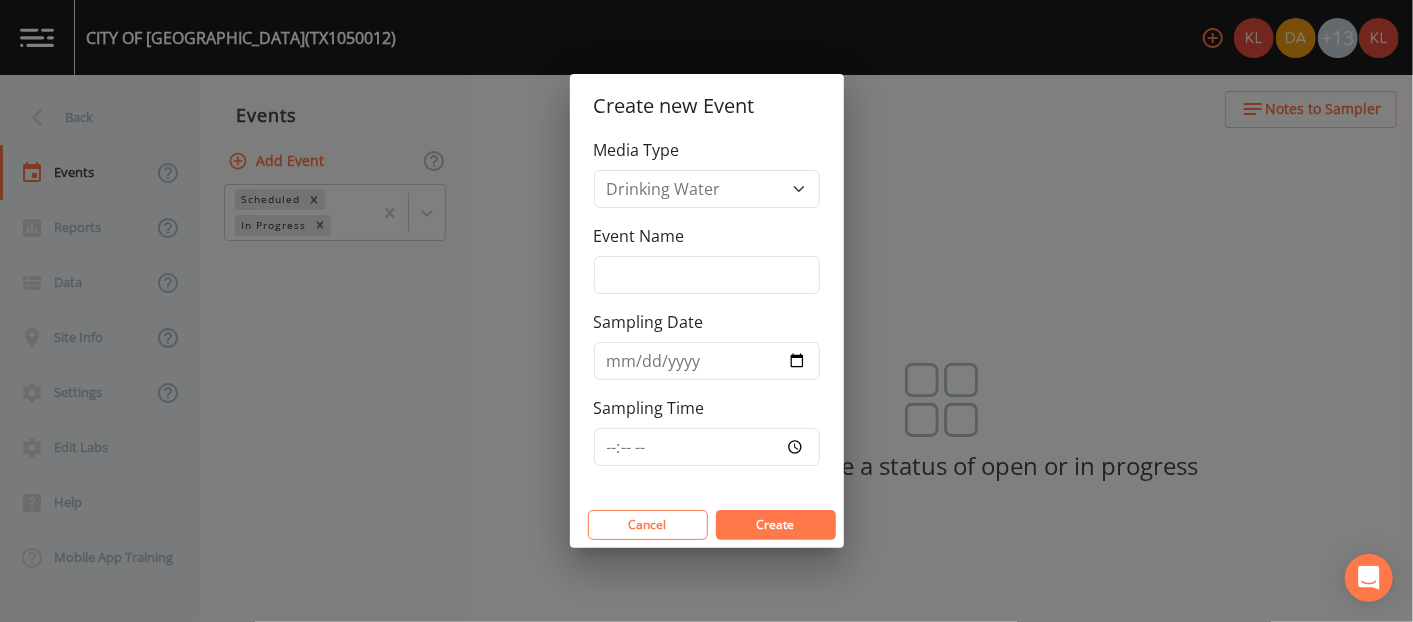 click on "Create" at bounding box center [776, 524] 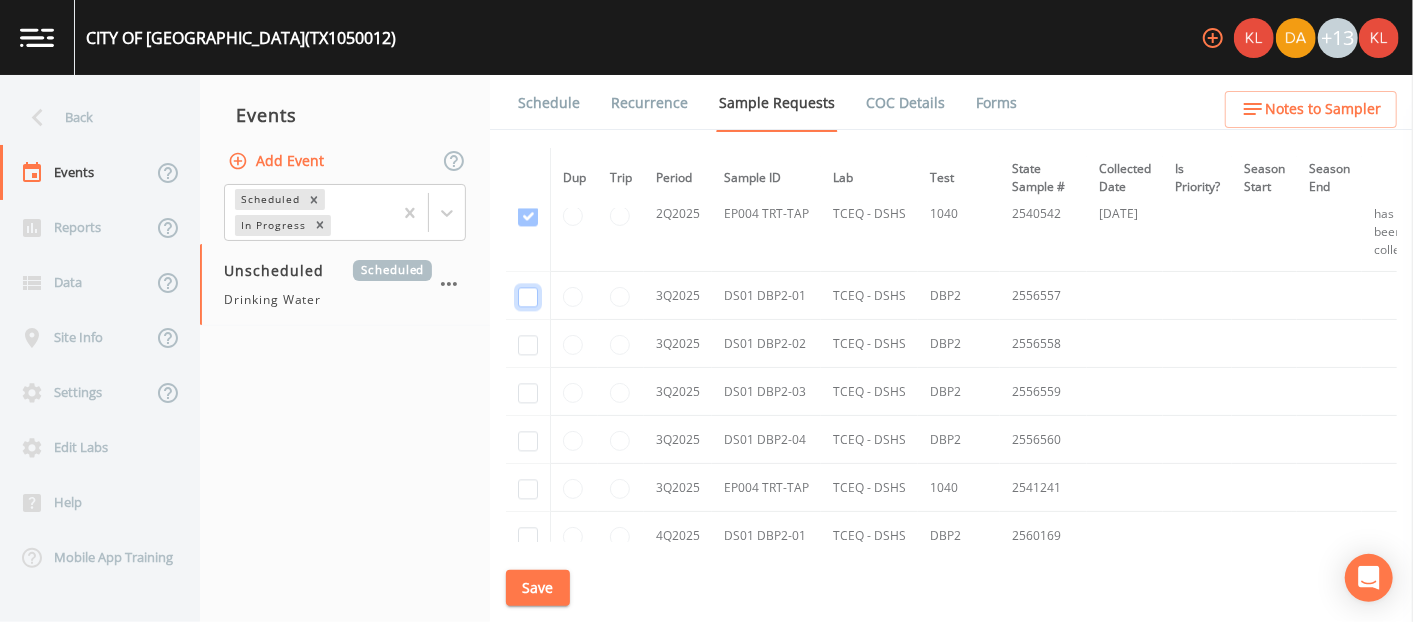 click at bounding box center (528, -4499) 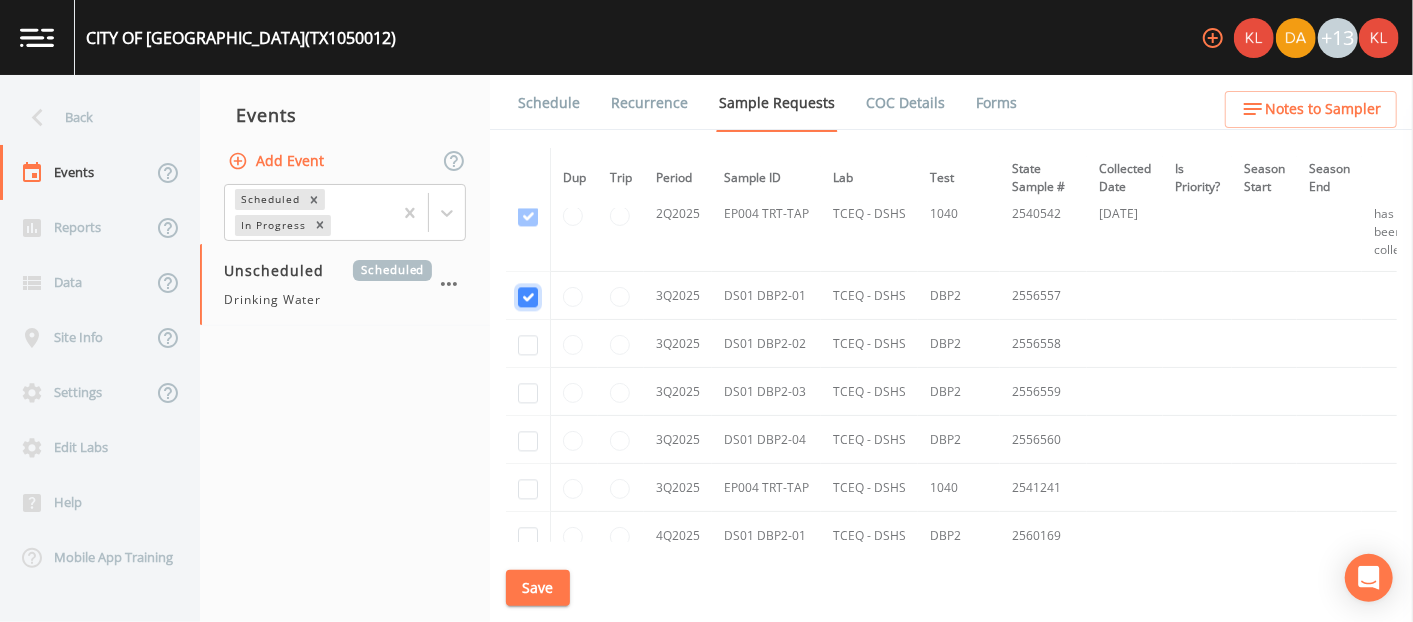 checkbox on "true" 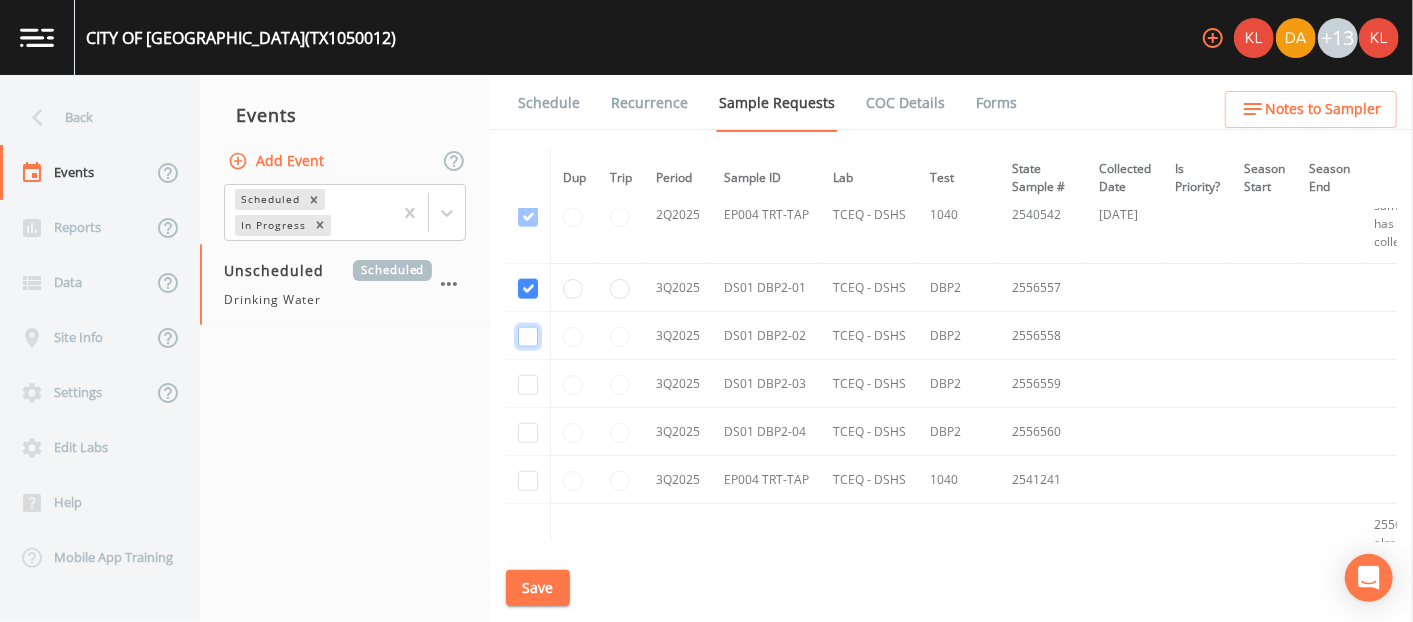 click at bounding box center (528, -3663) 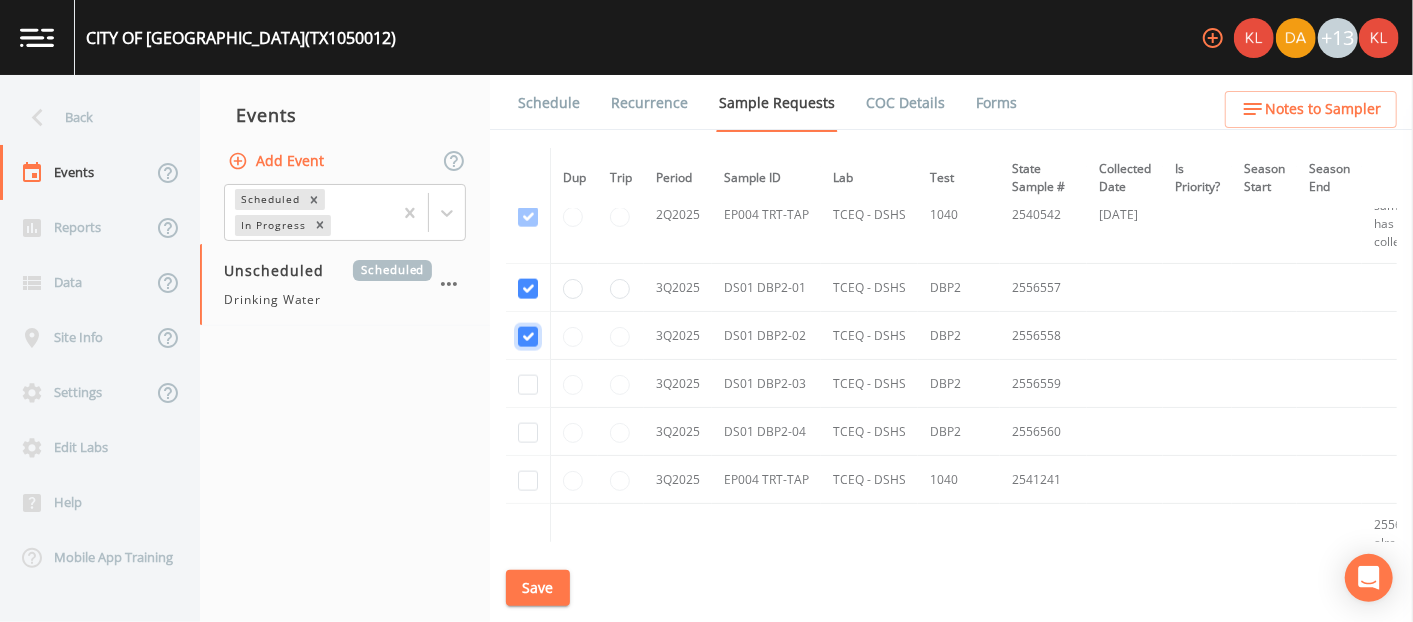checkbox on "true" 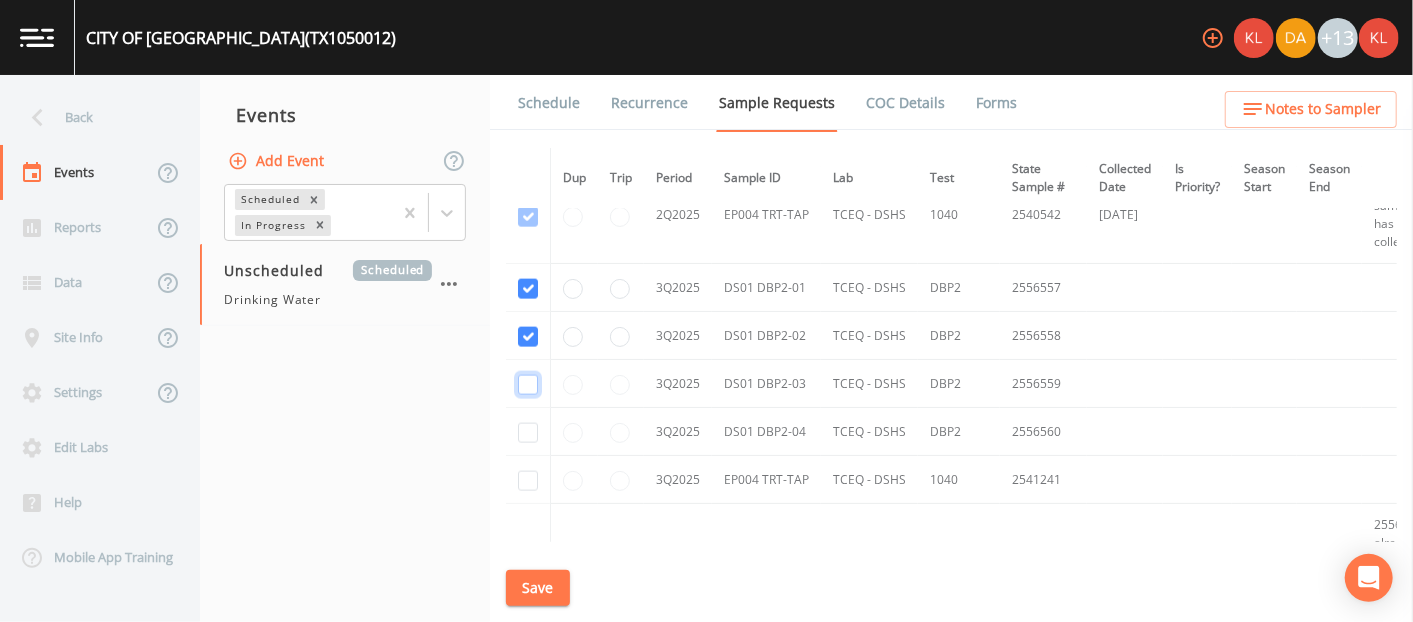 click at bounding box center (528, -3566) 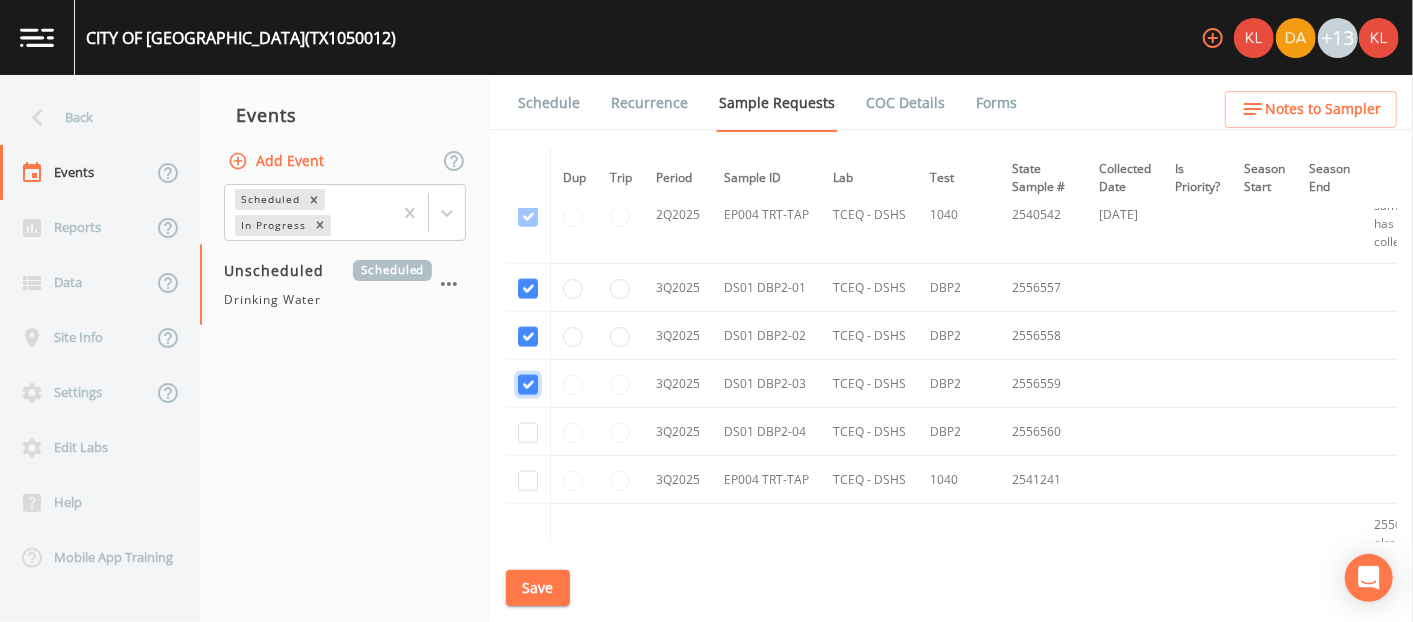 checkbox on "true" 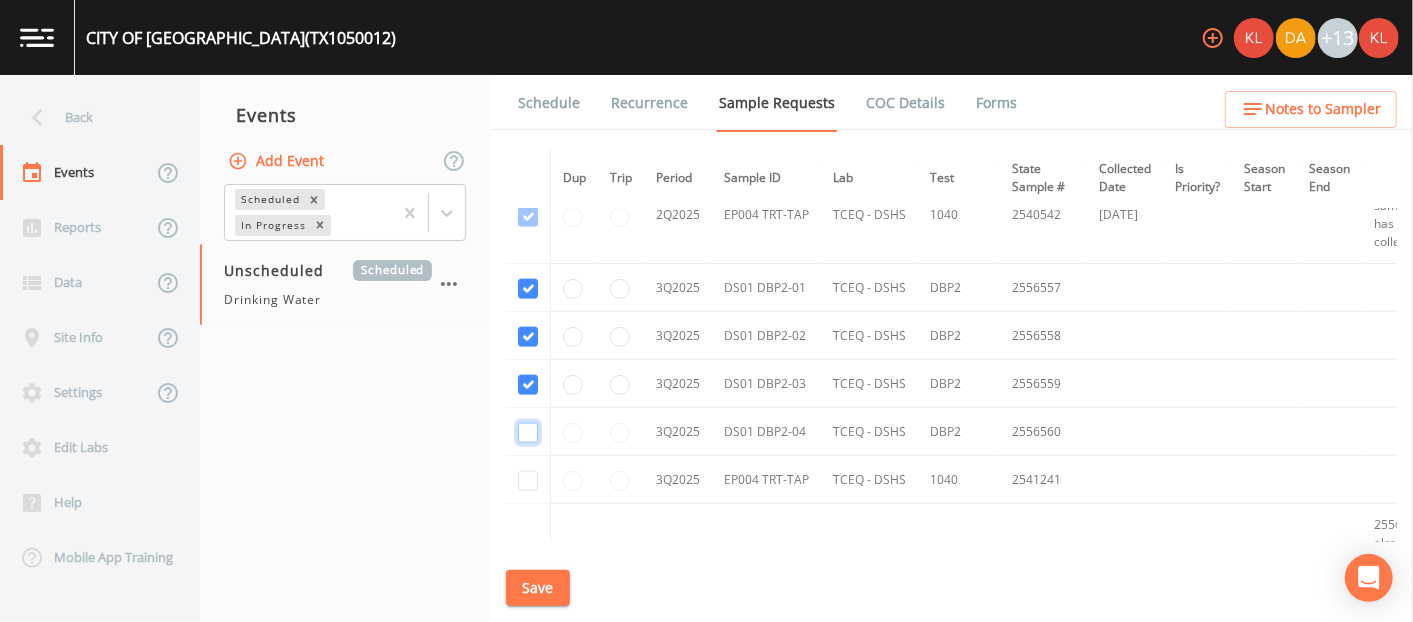 click at bounding box center (528, -3469) 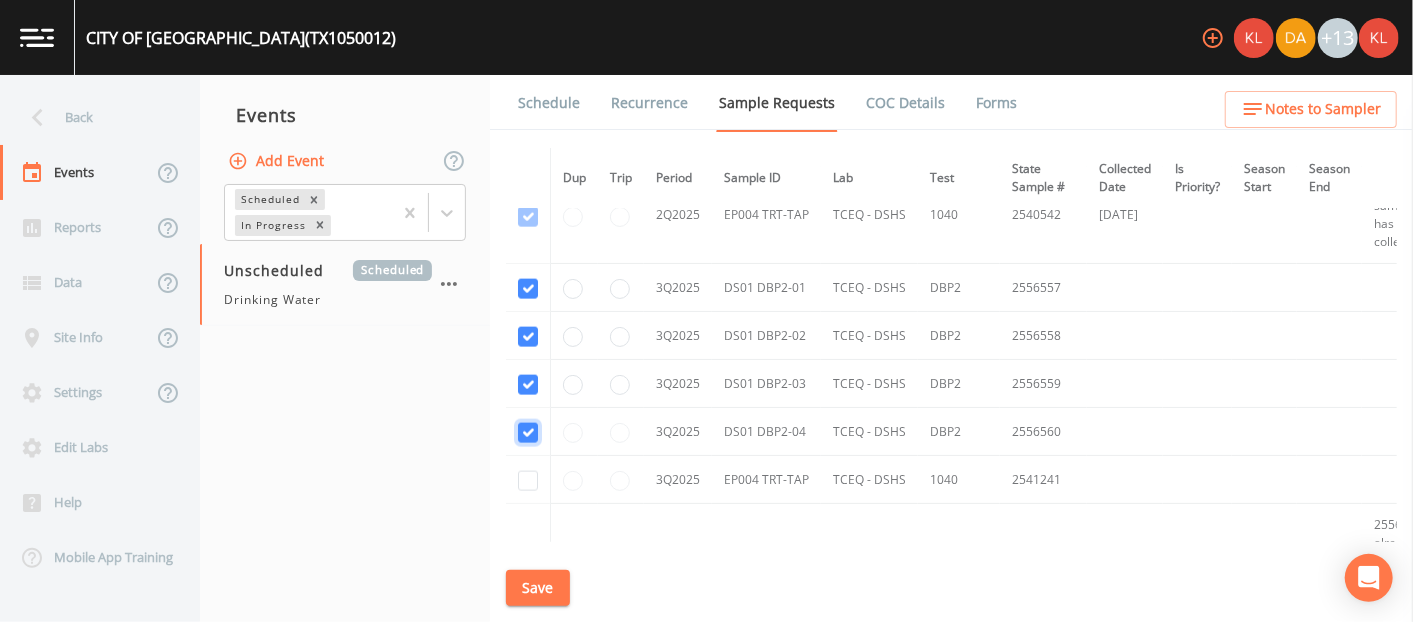 checkbox on "true" 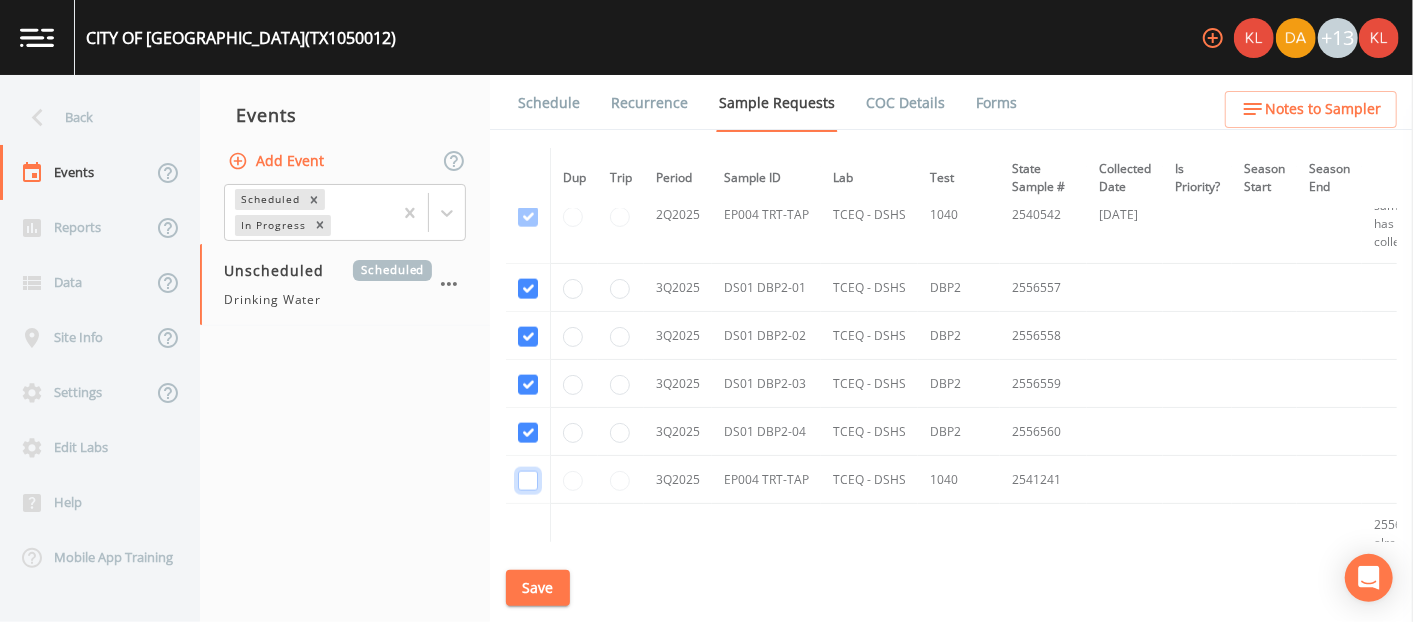 click at bounding box center [528, -3372] 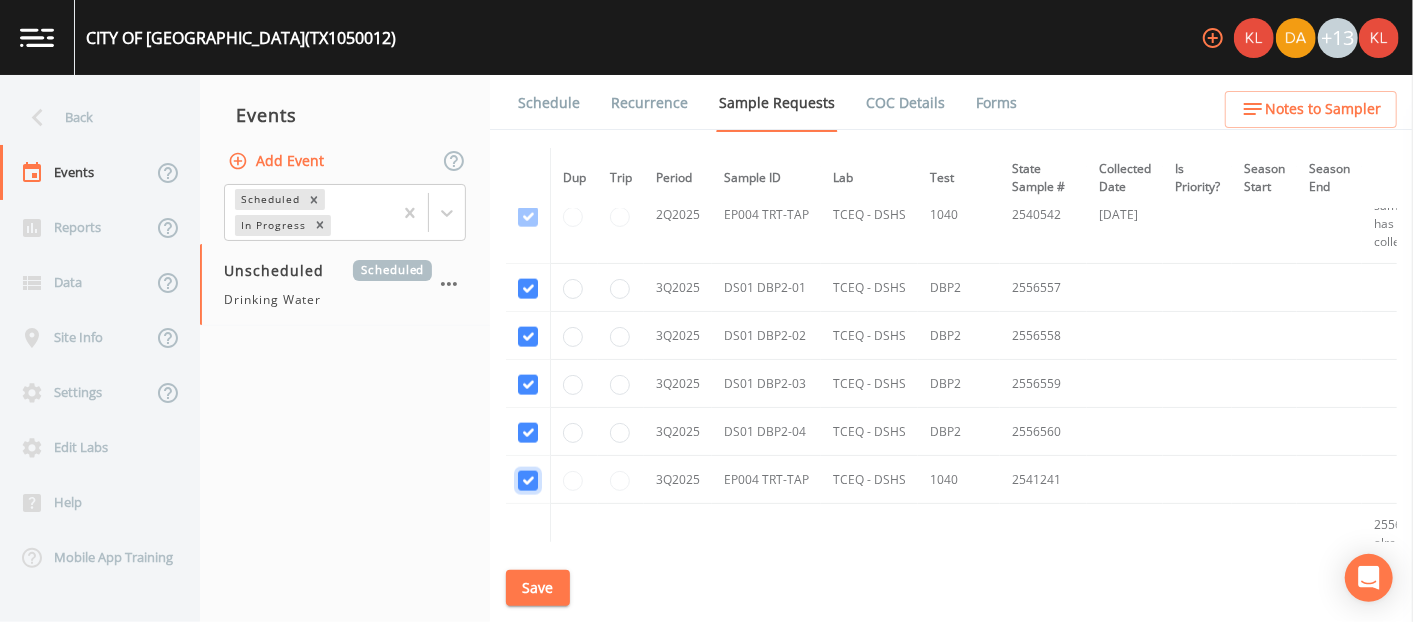 checkbox on "true" 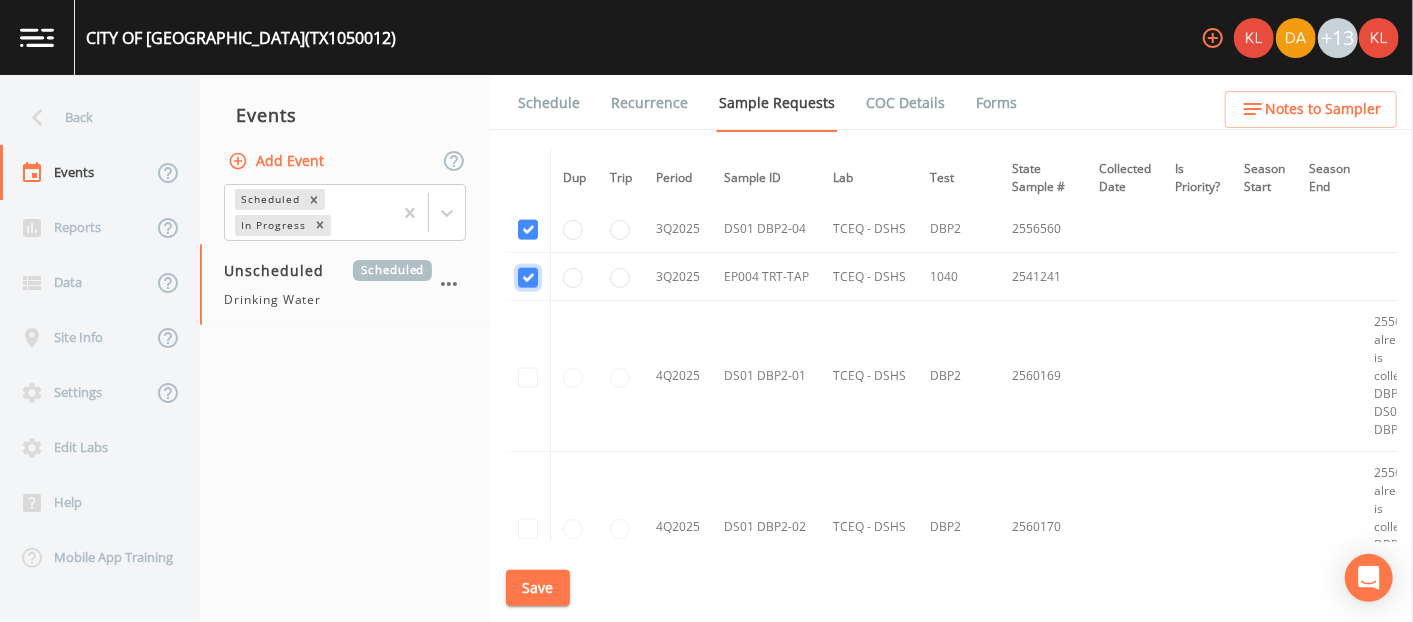 scroll, scrollTop: 5968, scrollLeft: 0, axis: vertical 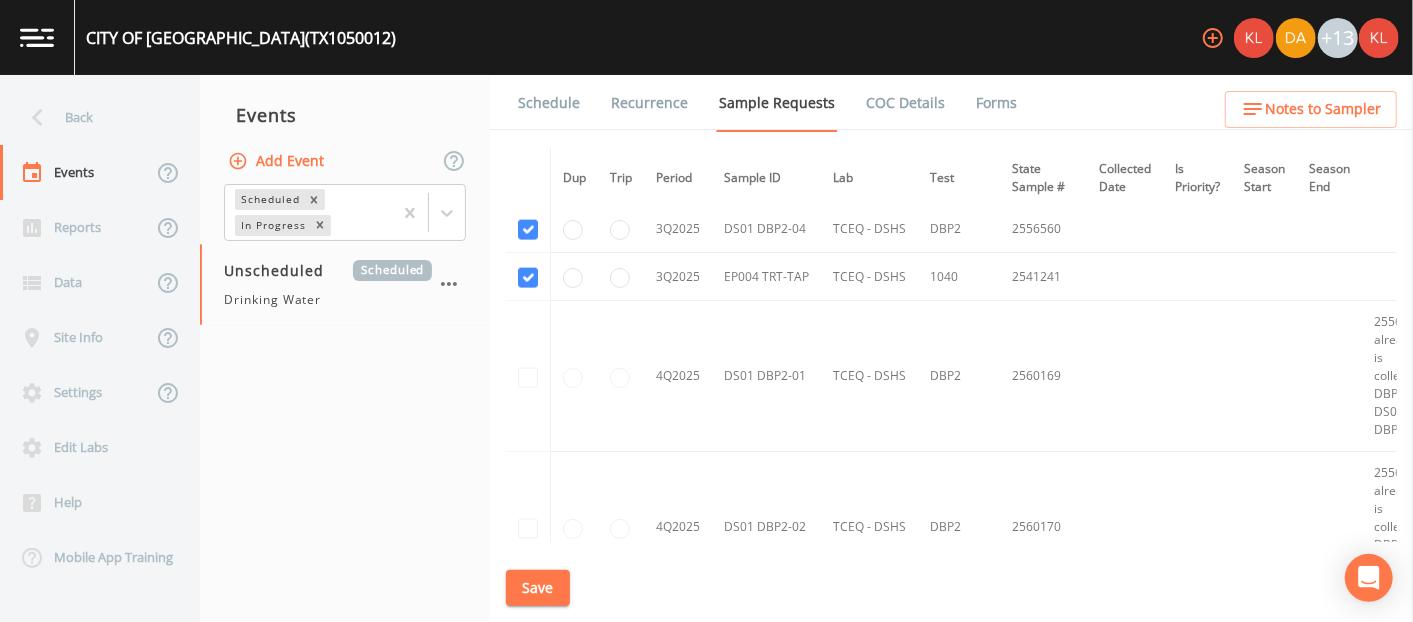click on "Save" at bounding box center (538, 588) 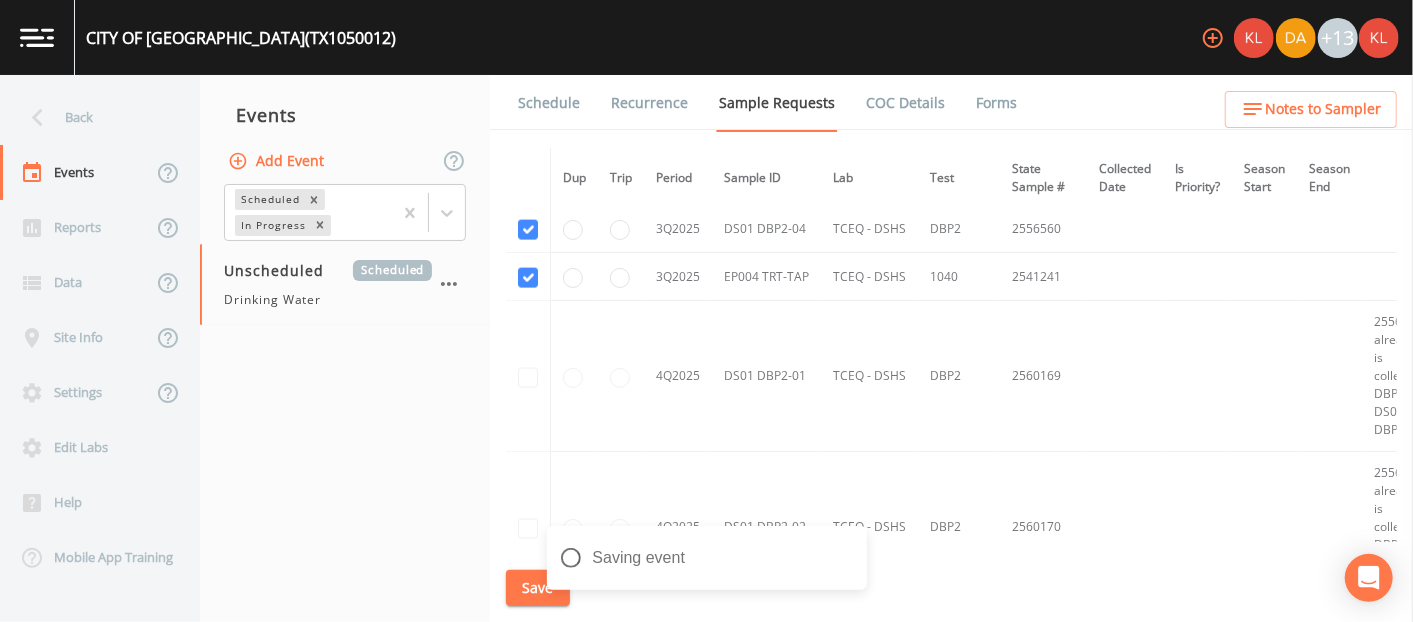 click on "Schedule" at bounding box center [549, 103] 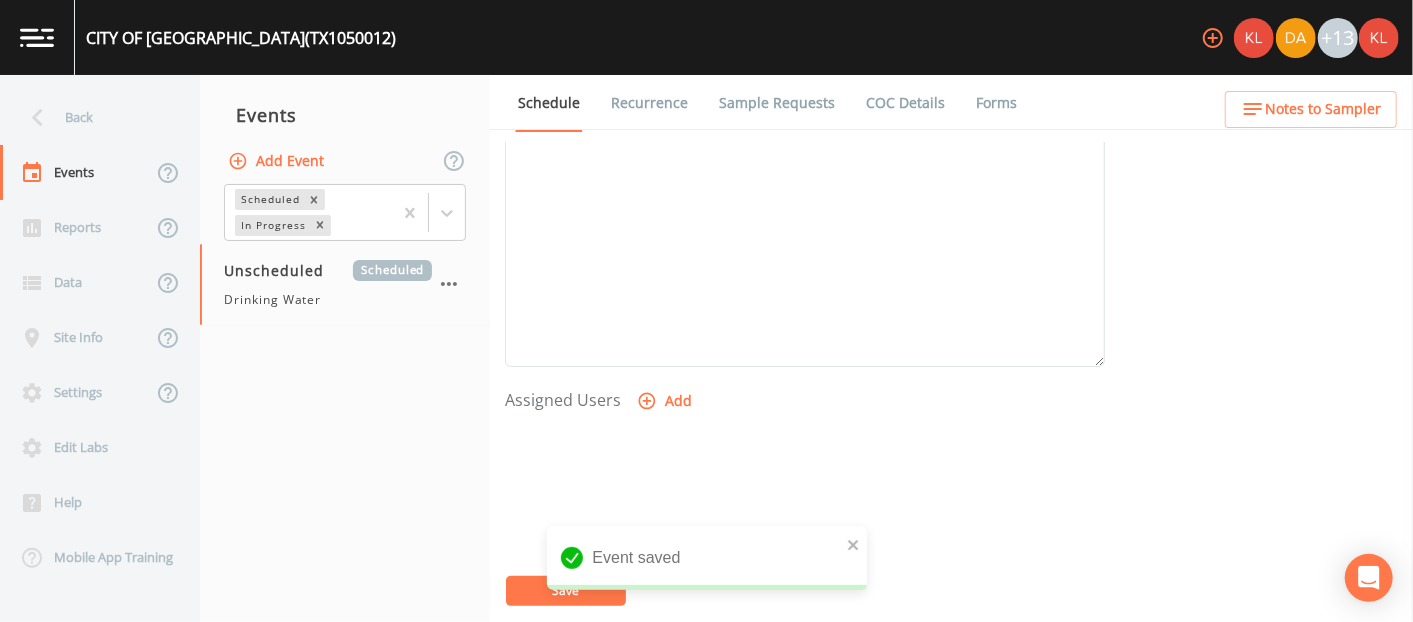 scroll, scrollTop: 622, scrollLeft: 0, axis: vertical 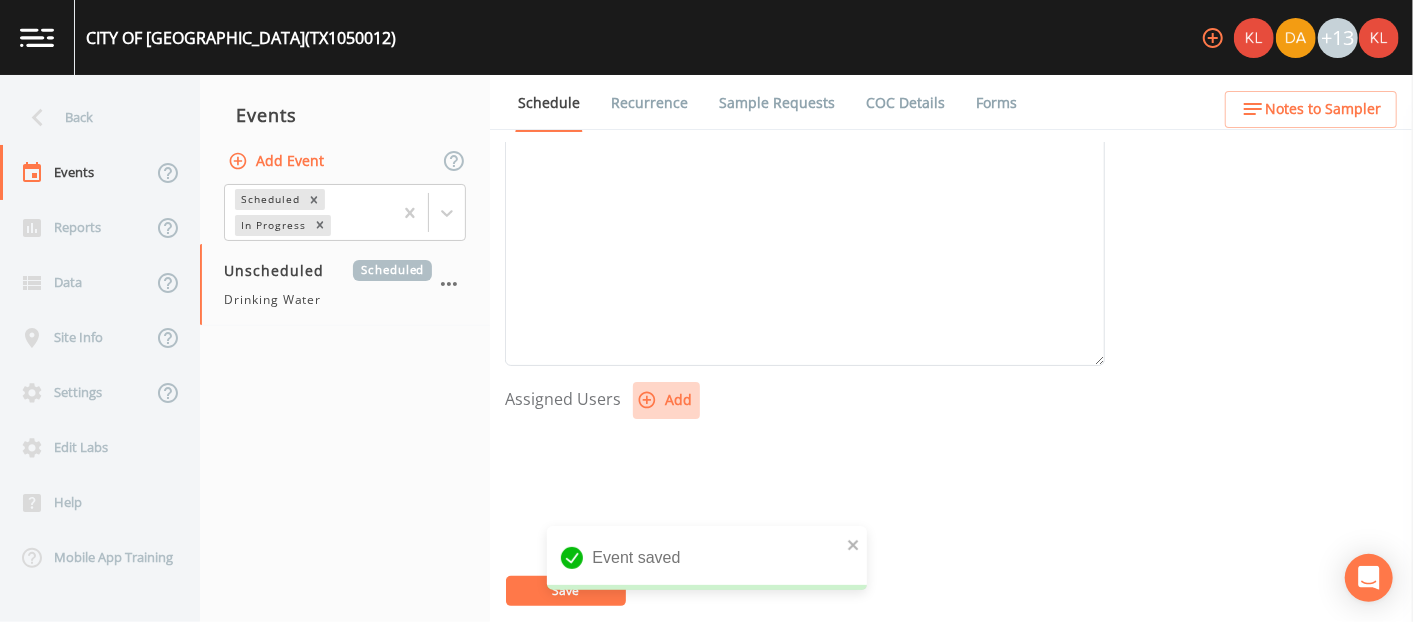 click on "Add" at bounding box center (666, 400) 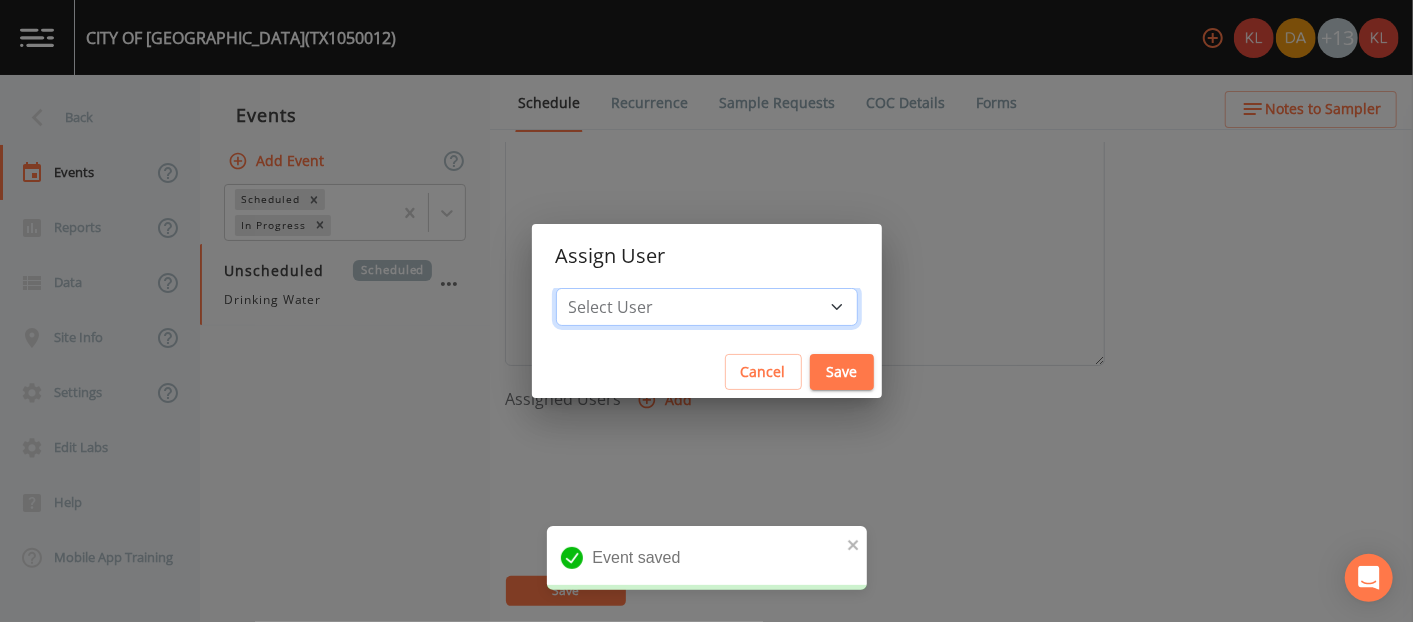click on "Select User Kler  Teran David  Weber Joshua gere  Paul Mike  Franklin Rodolfo  Ramirez Zachary  Evans Stafford  Johnson Miriaha  Caddie Annie  Huebner Baley  Jones Reagan  Janecek Lauren  Saenz Sloan  Rigamonti Charles  Medina Paul  Vann" at bounding box center (707, 307) 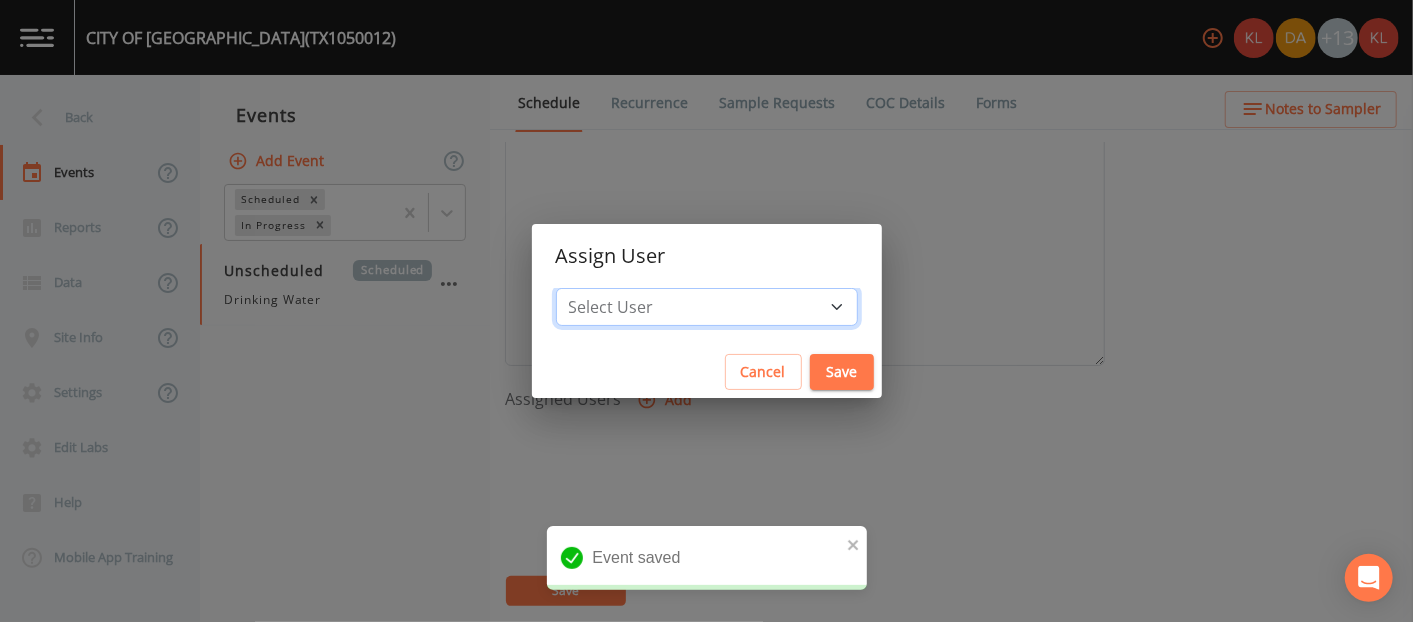 select on "cc3a99b6-42a3-44aa-bed9-88599eb009c7" 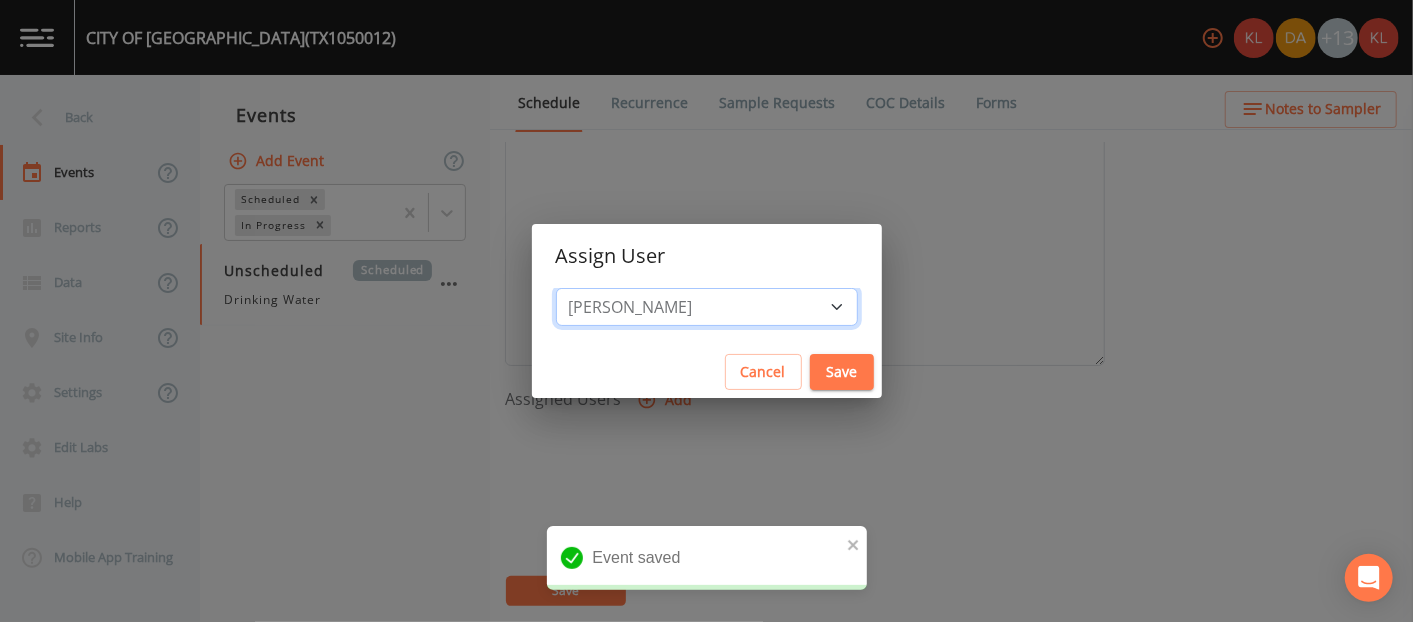 click on "Select User Kler  Teran David  Weber Joshua gere  Paul Mike  Franklin Rodolfo  Ramirez Zachary  Evans Stafford  Johnson Miriaha  Caddie Annie  Huebner Baley  Jones Reagan  Janecek Lauren  Saenz Sloan  Rigamonti Charles  Medina Paul  Vann" at bounding box center (707, 307) 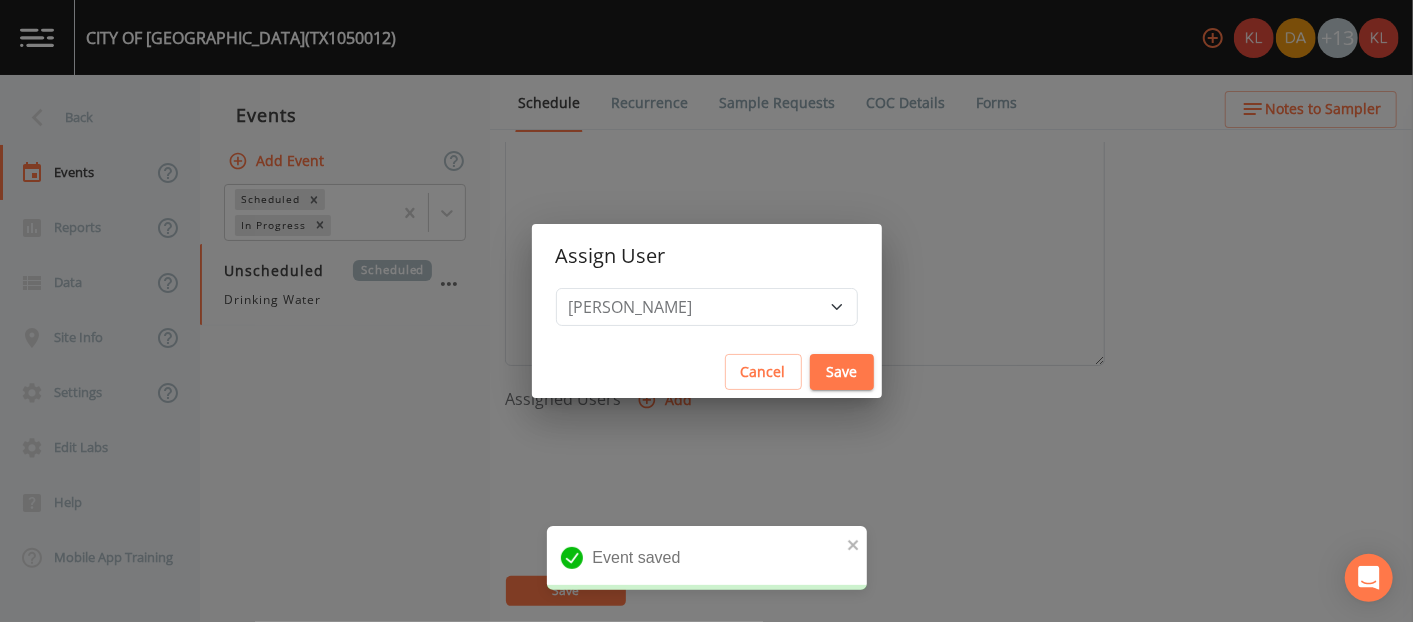 click on "Save" at bounding box center [842, 372] 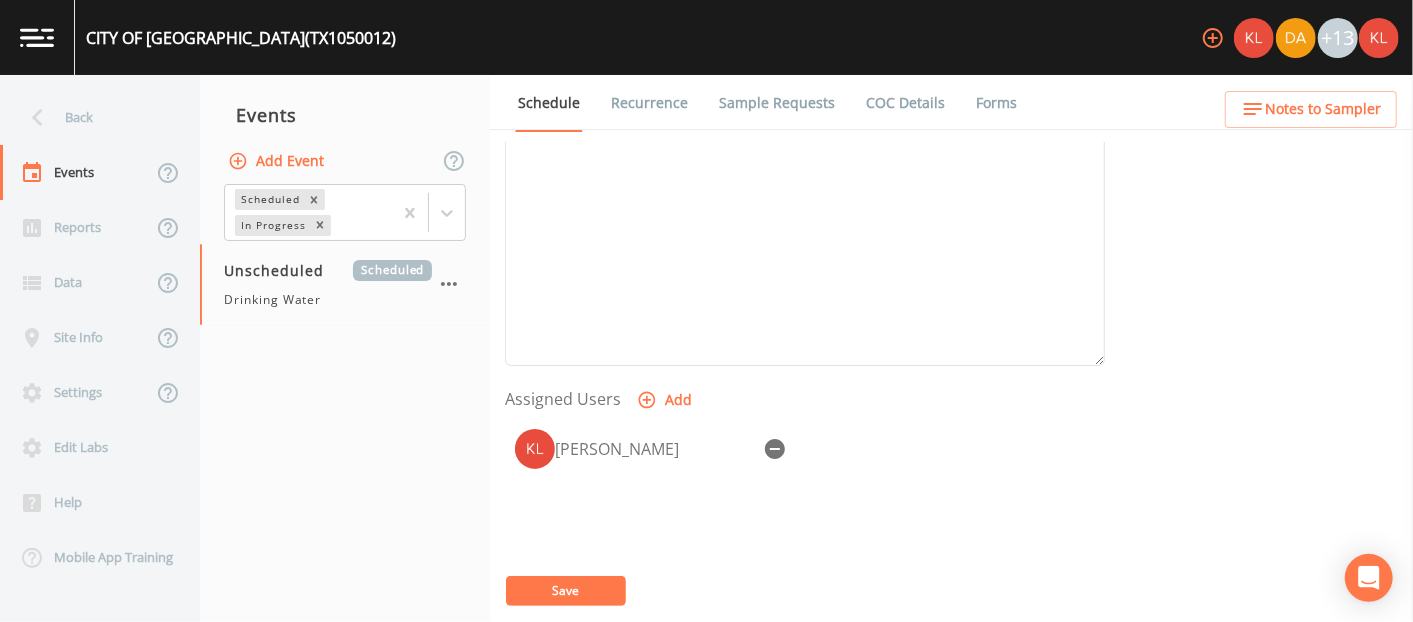 click on "Save" at bounding box center (566, 591) 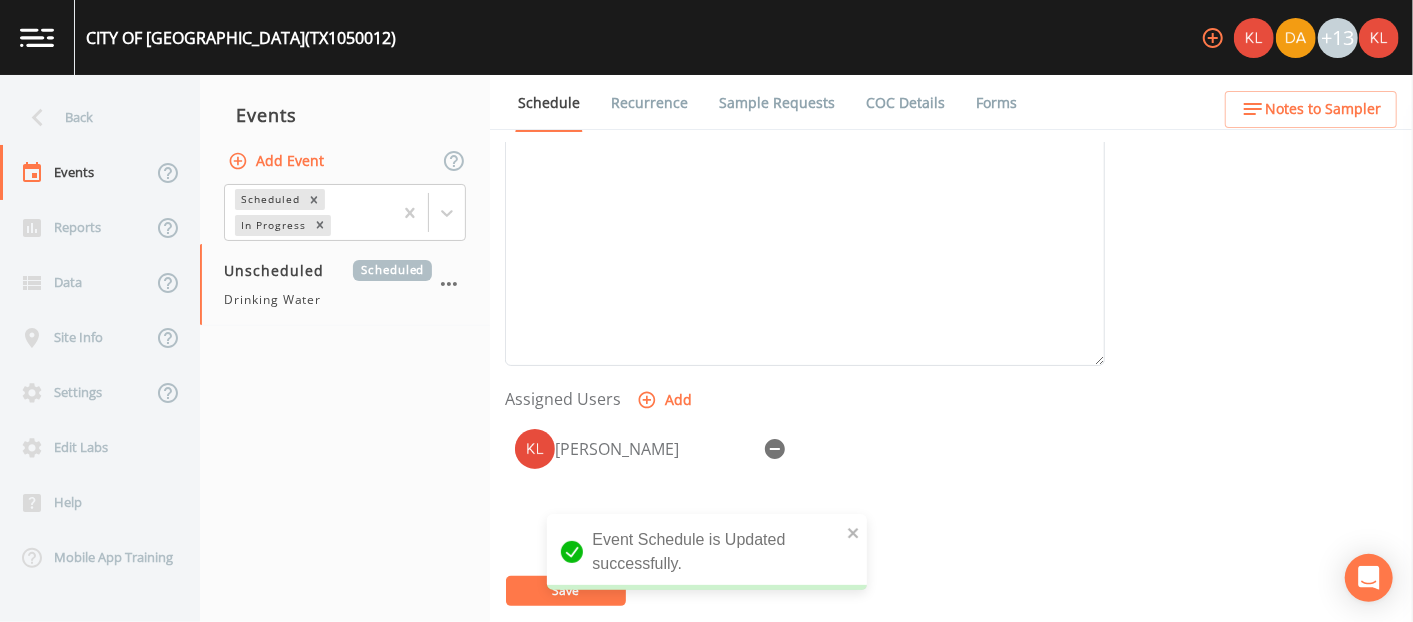 click at bounding box center (37, 37) 